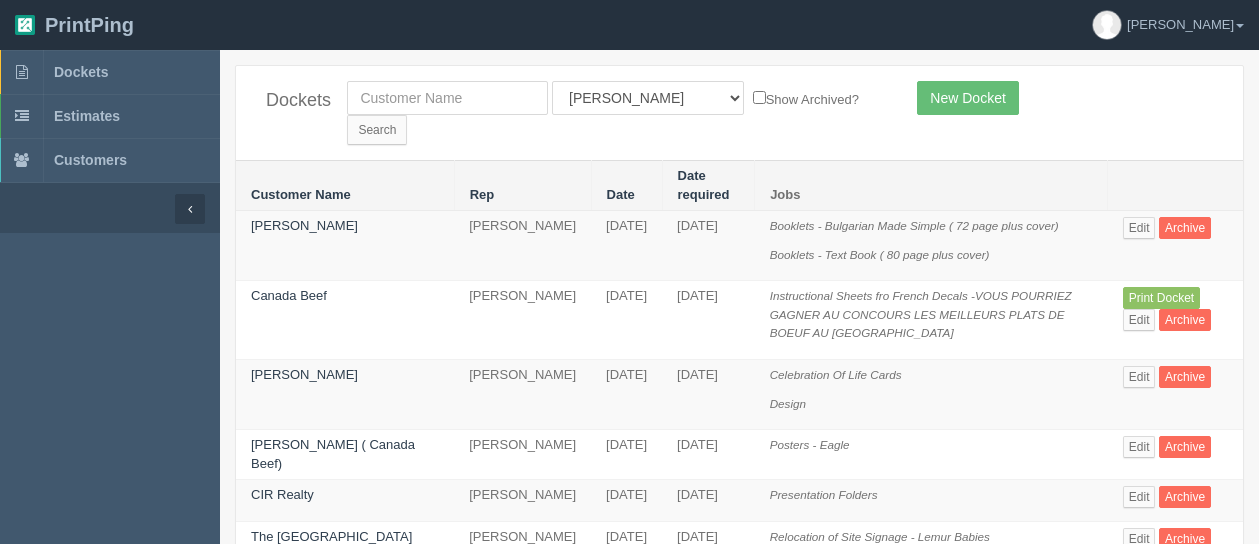 scroll, scrollTop: 0, scrollLeft: 0, axis: both 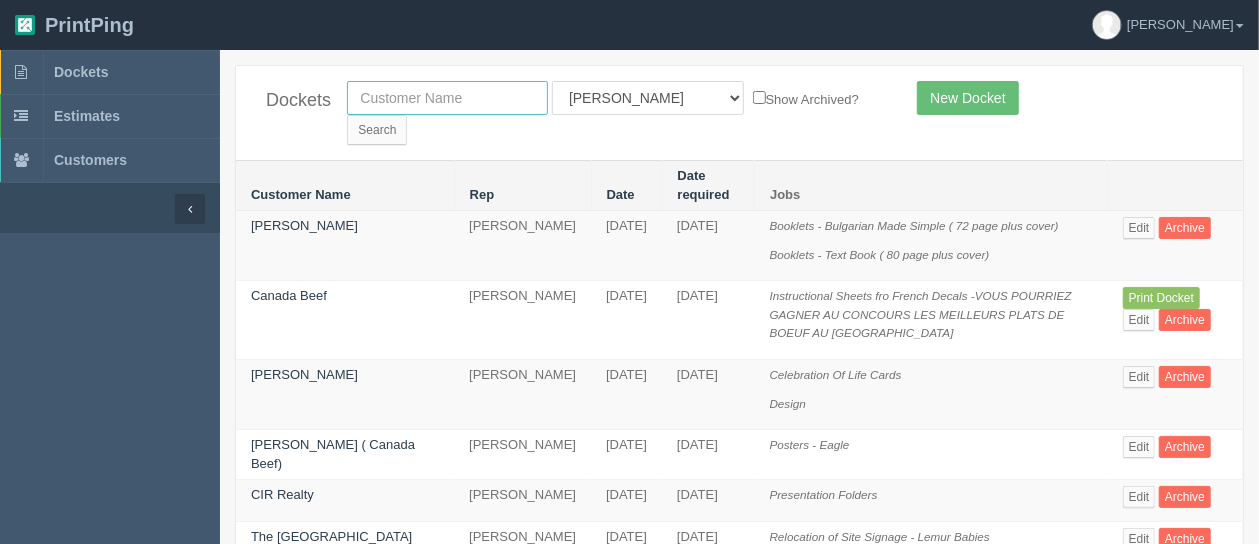 click at bounding box center (447, 98) 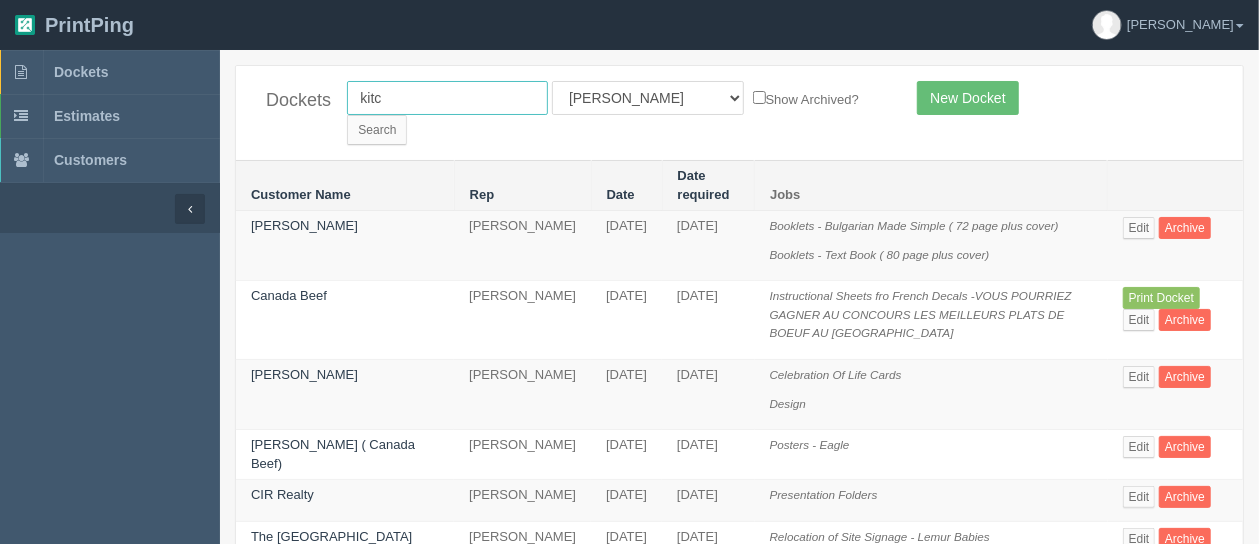 type on "kitchen tune up" 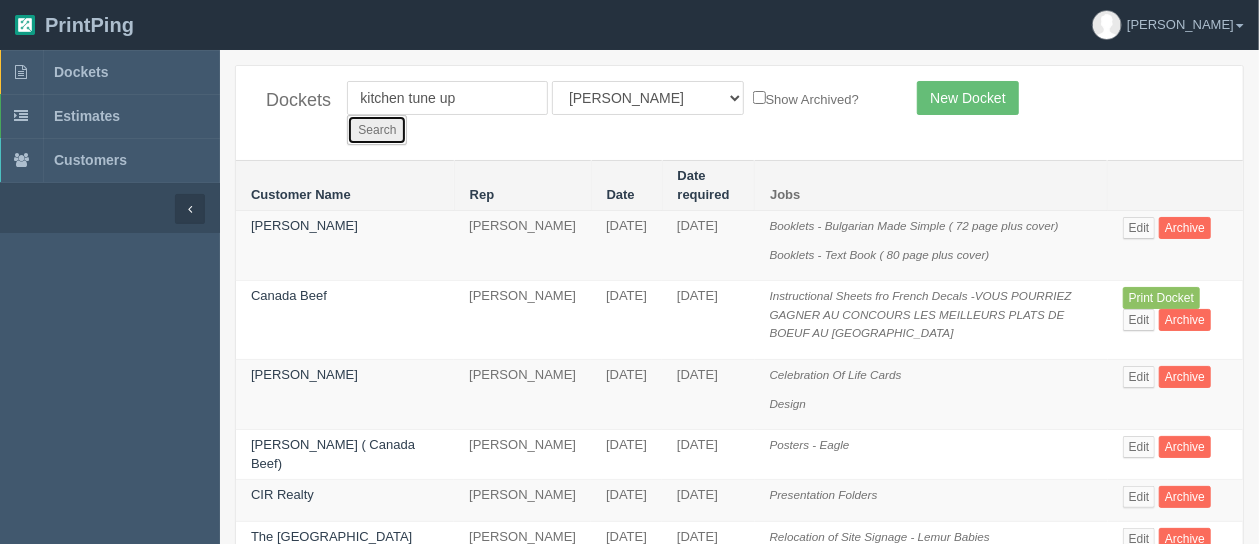 click on "Search" at bounding box center [377, 130] 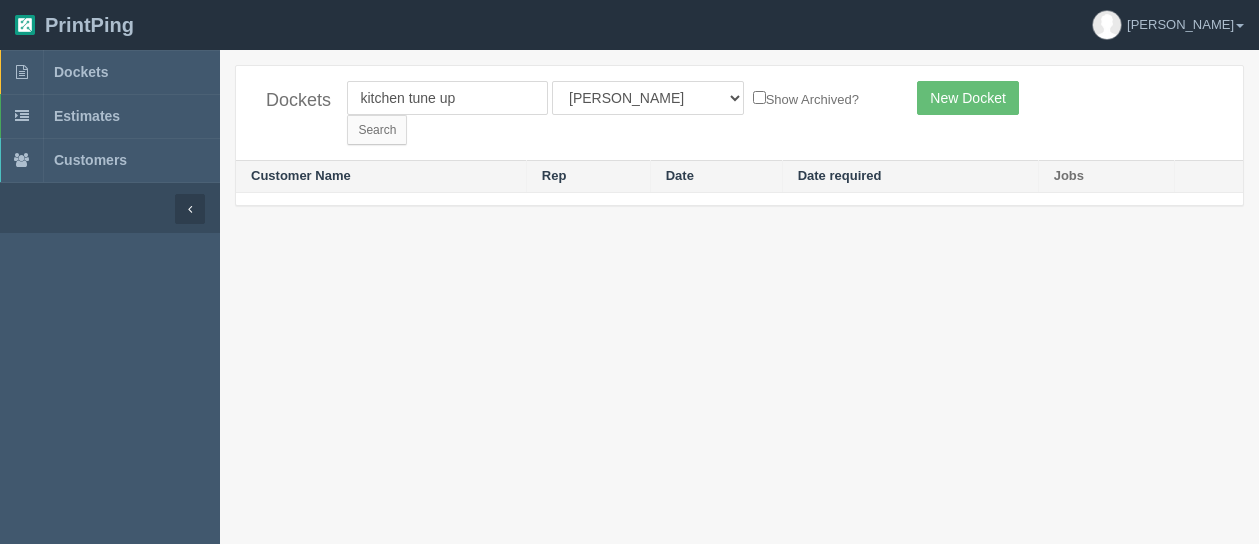 scroll, scrollTop: 0, scrollLeft: 0, axis: both 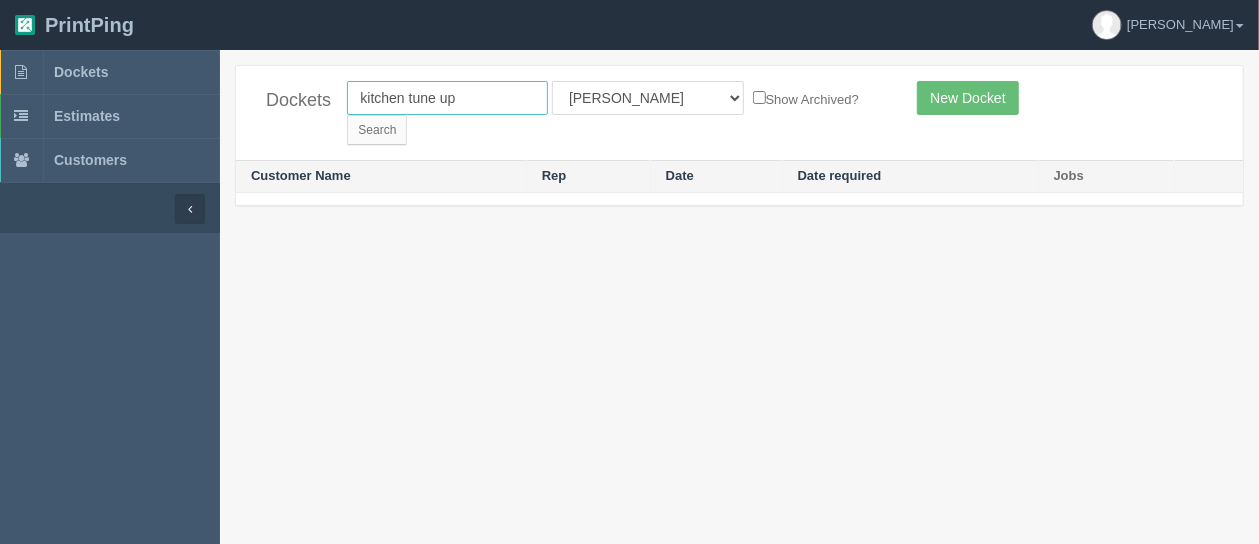 click on "kitchen tune up" at bounding box center (447, 98) 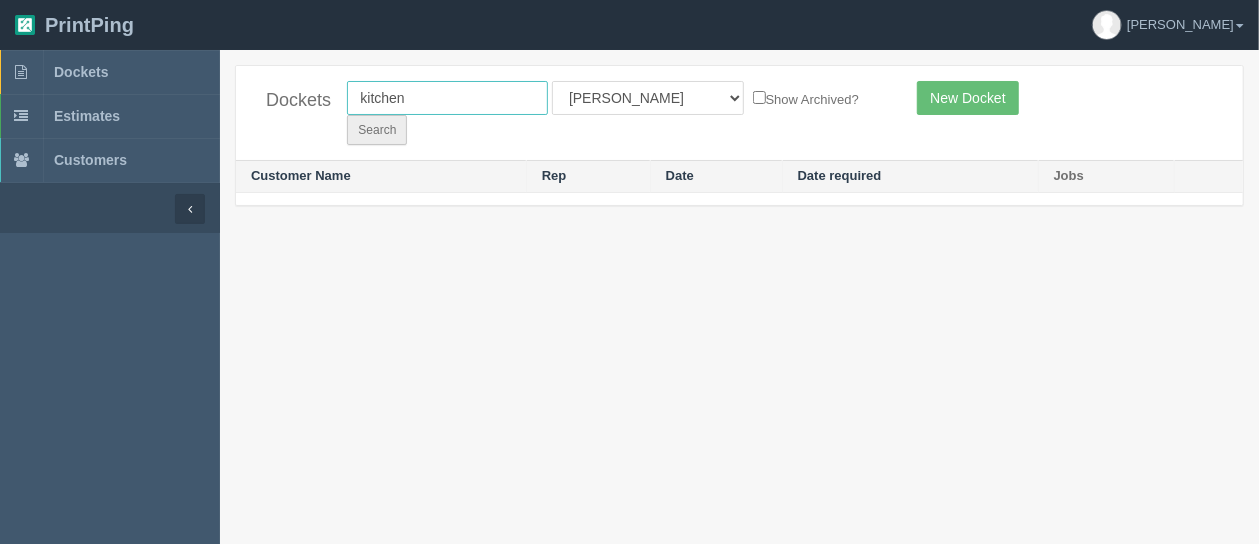 type on "kitchen" 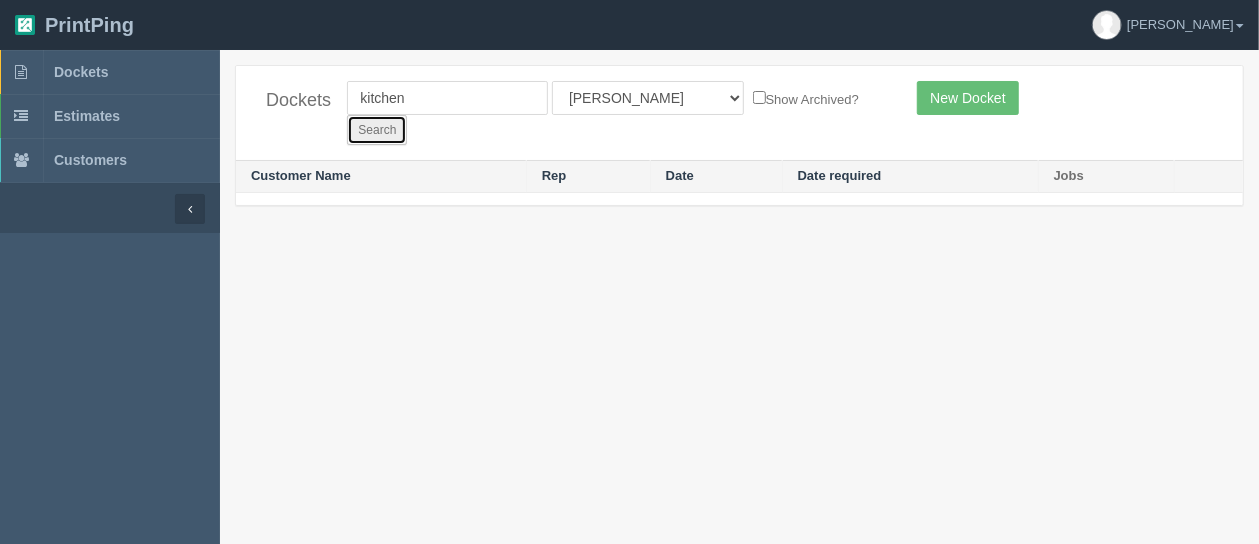 click on "Search" at bounding box center [377, 130] 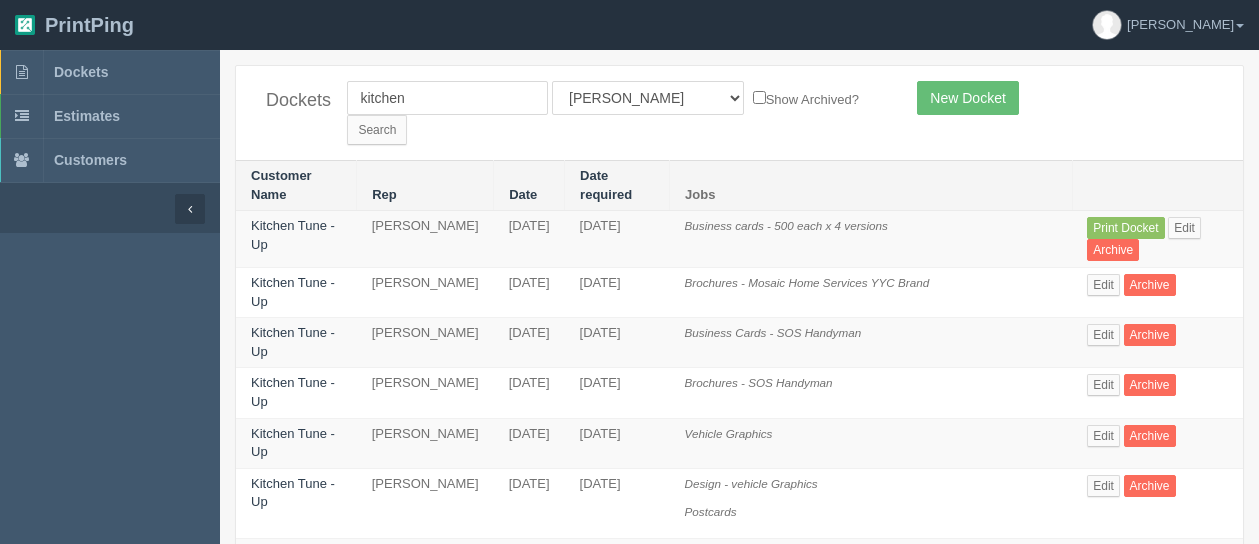 scroll, scrollTop: 0, scrollLeft: 0, axis: both 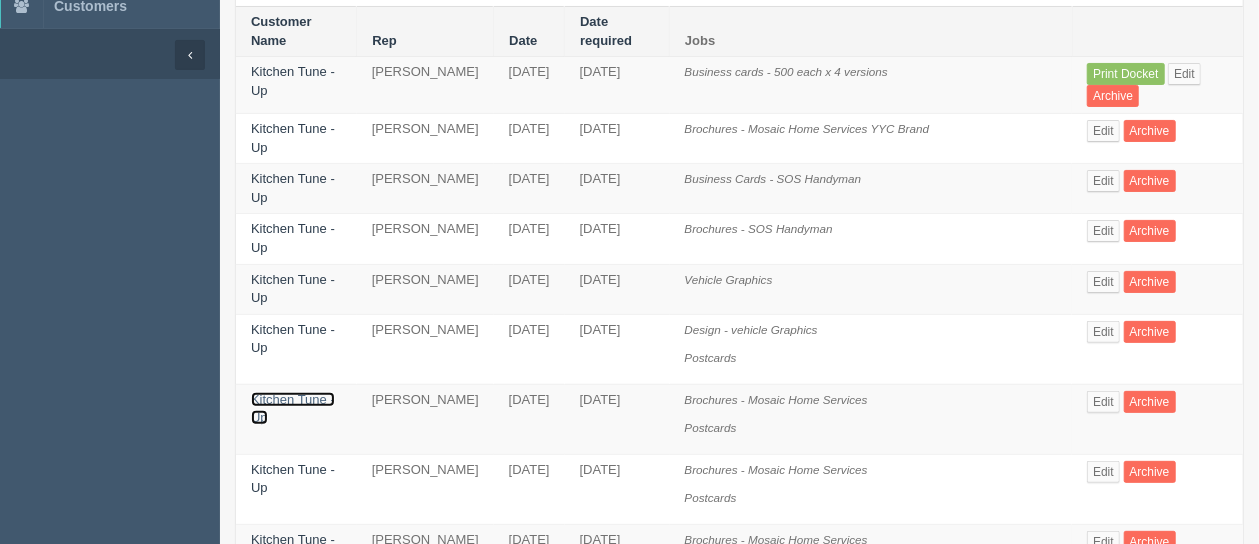 click on "Kitchen Tune - Up" at bounding box center [293, 409] 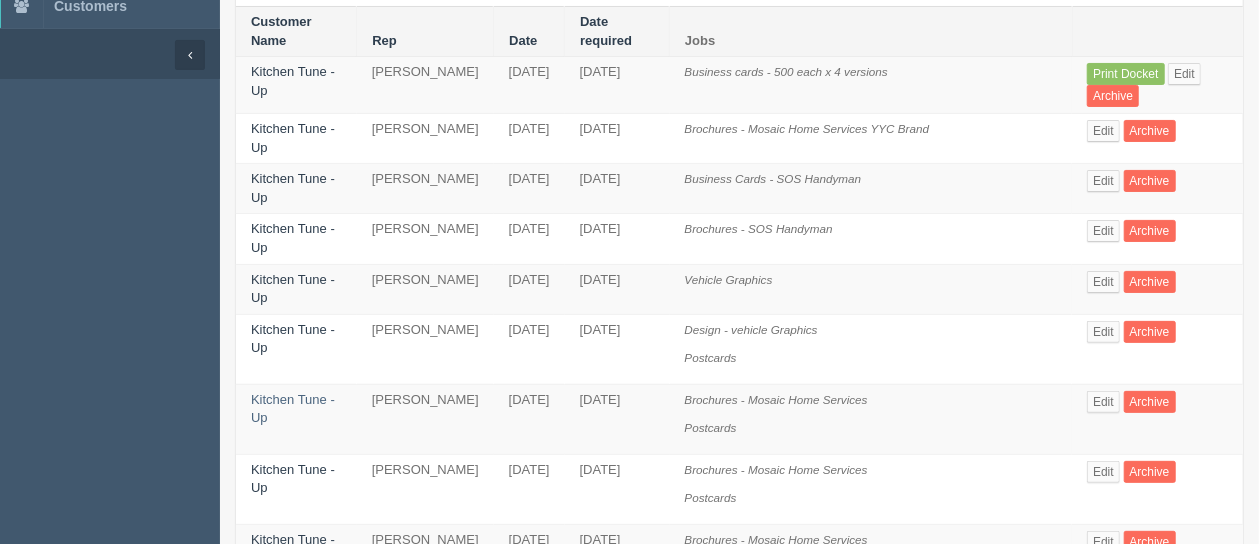 scroll, scrollTop: 0, scrollLeft: 0, axis: both 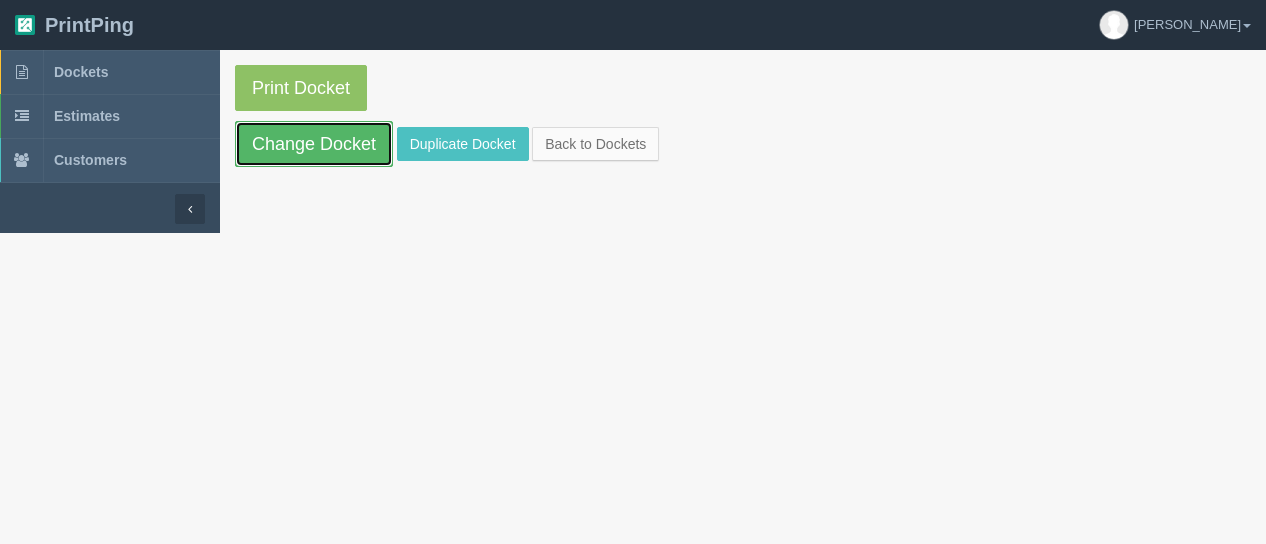 click on "Change Docket" at bounding box center [314, 144] 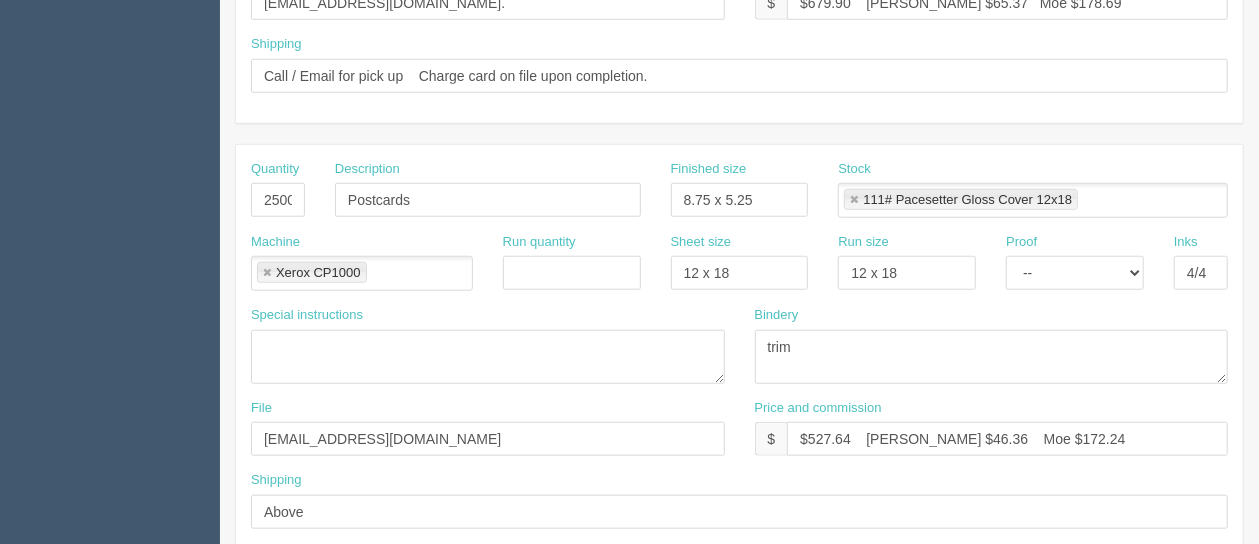 scroll, scrollTop: 740, scrollLeft: 0, axis: vertical 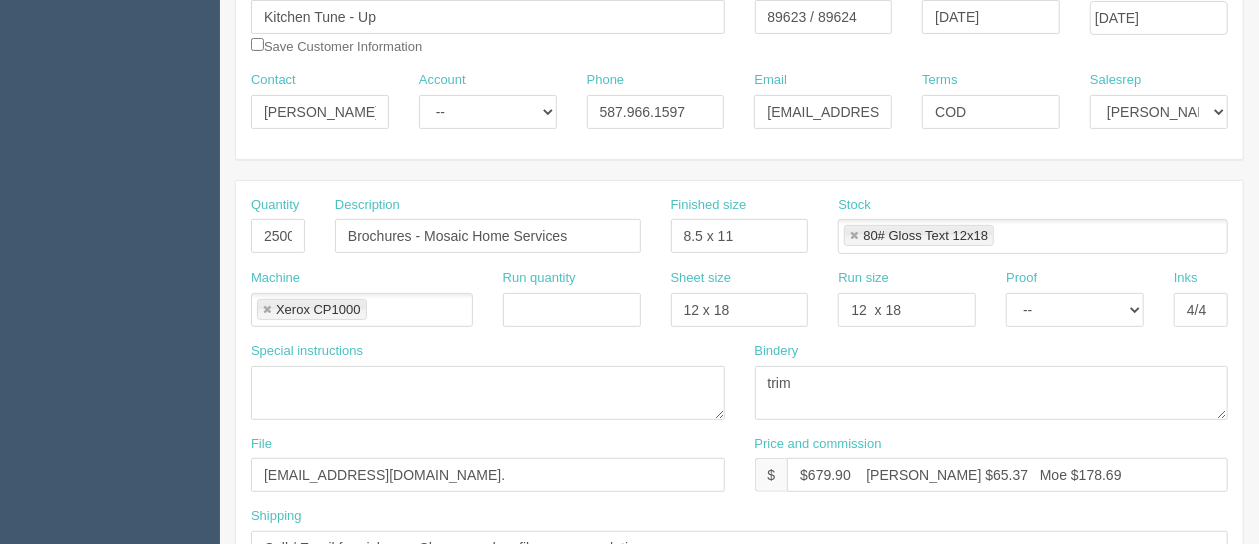 click on "trim" at bounding box center [992, 393] 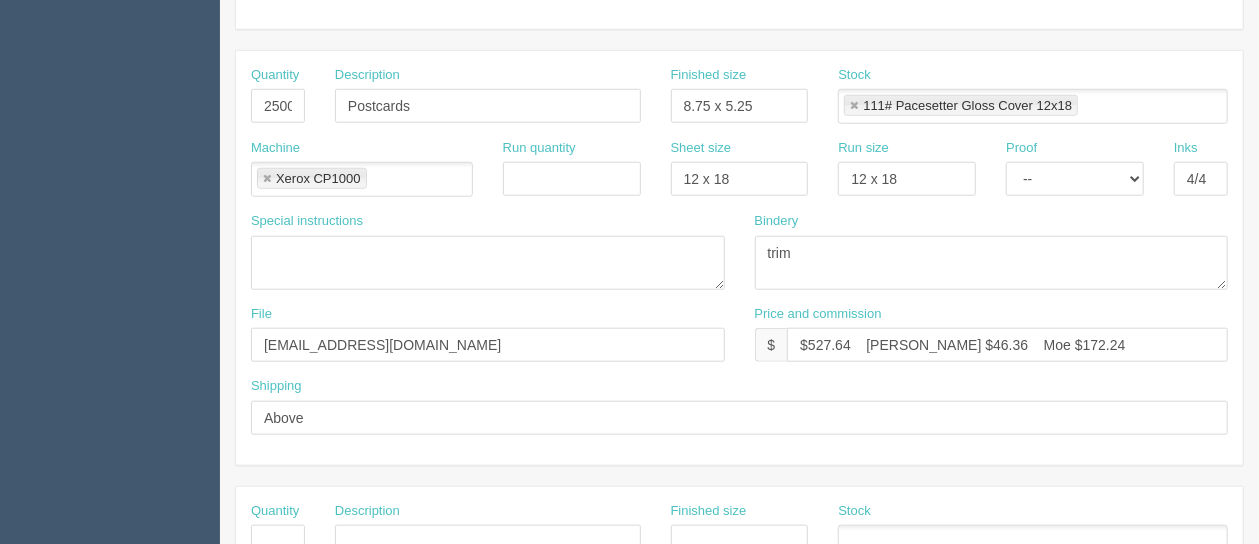 scroll, scrollTop: 834, scrollLeft: 0, axis: vertical 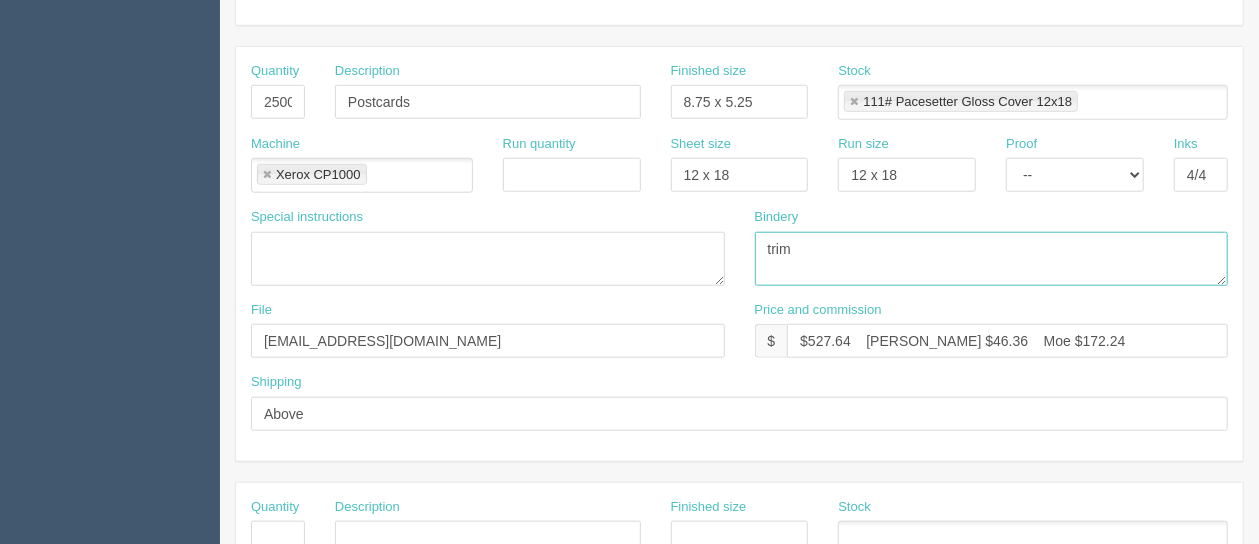 click on "trim" at bounding box center [992, 259] 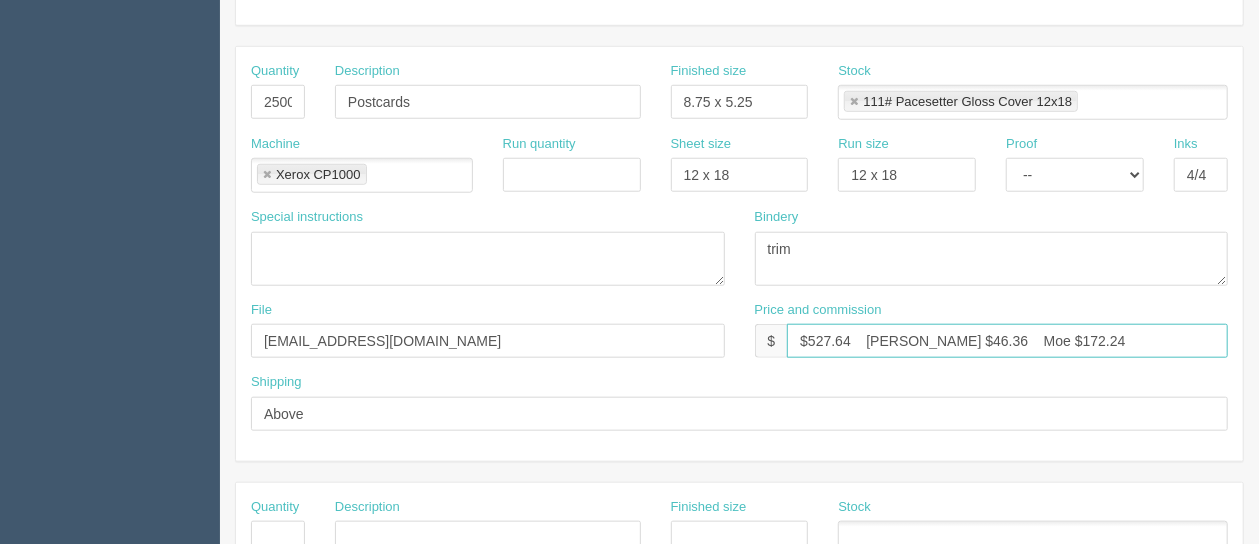 click on "$527.64    Arif $46.36    Moe $172.24" at bounding box center (1007, 341) 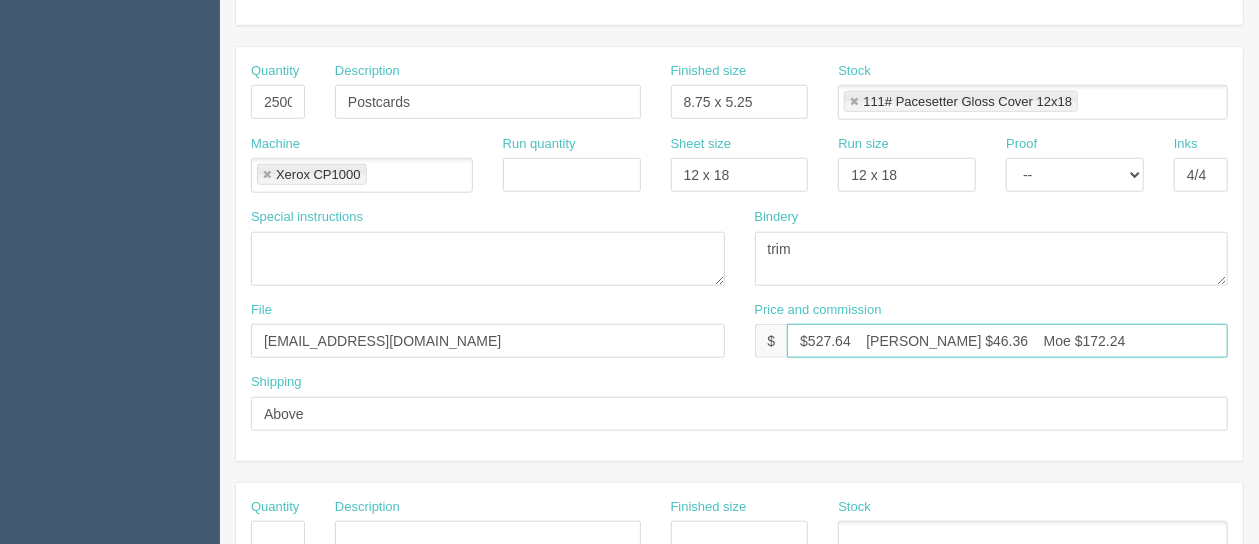 drag, startPoint x: 1039, startPoint y: 338, endPoint x: 752, endPoint y: 308, distance: 288.5637 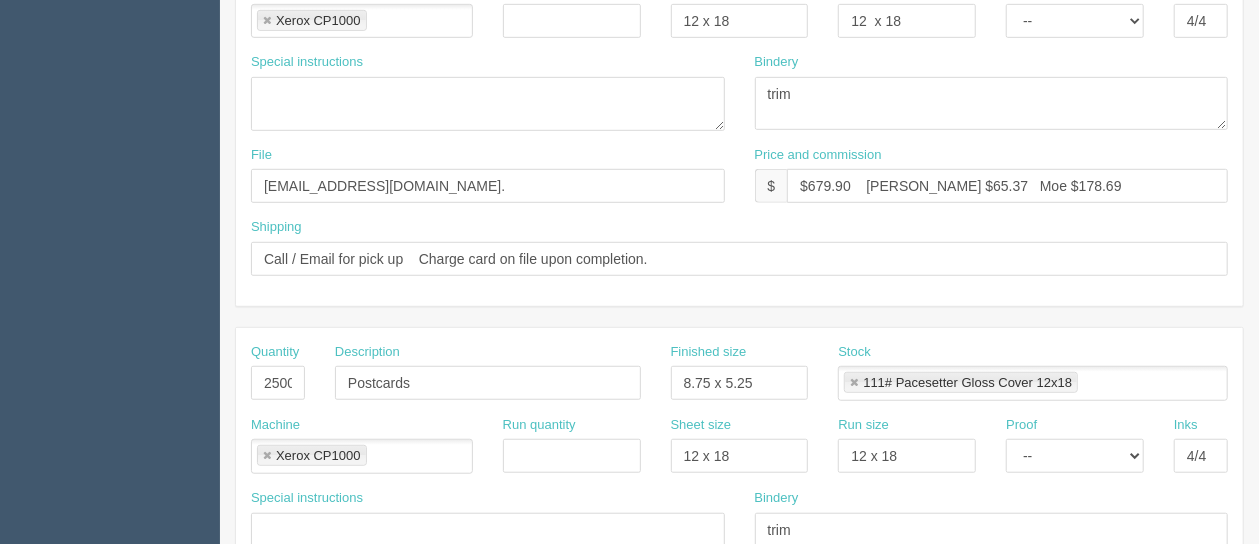 scroll, scrollTop: 531, scrollLeft: 0, axis: vertical 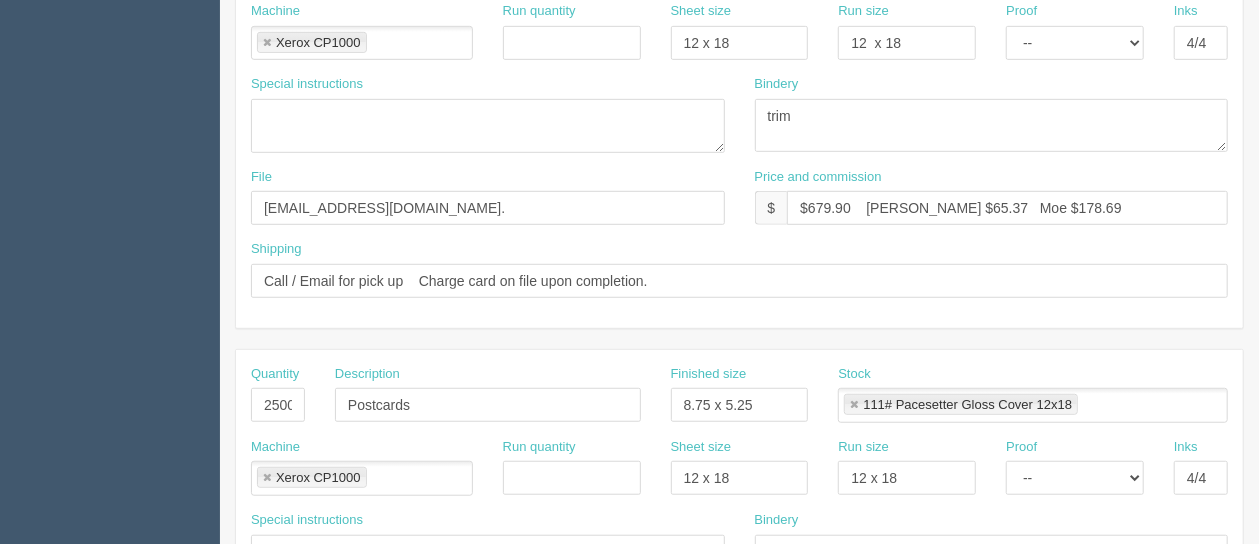 type 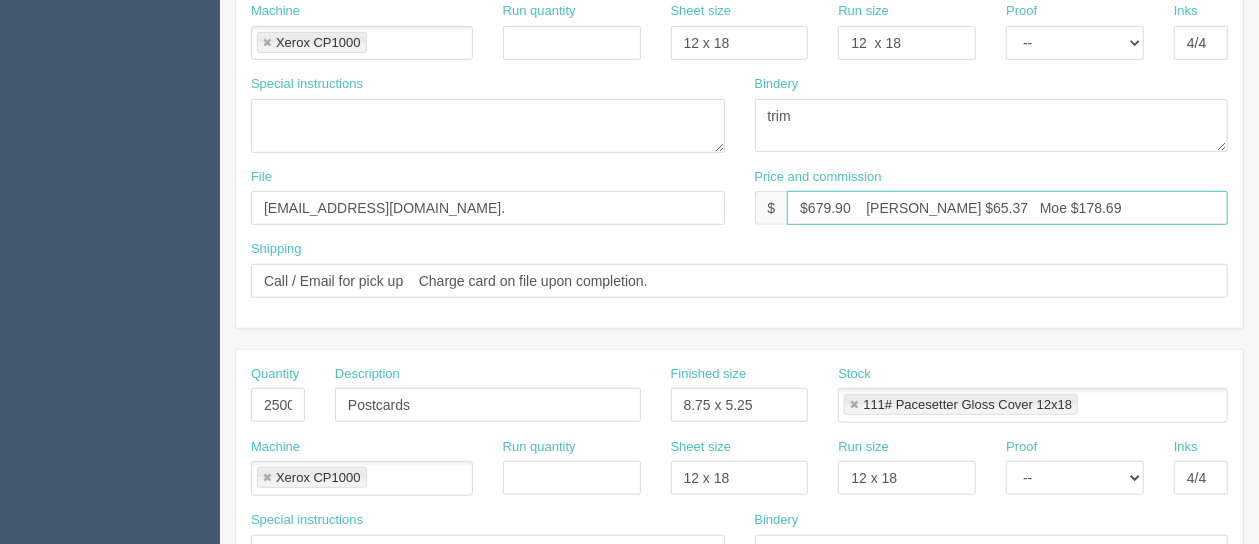 drag, startPoint x: 1040, startPoint y: 197, endPoint x: 778, endPoint y: 187, distance: 262.19077 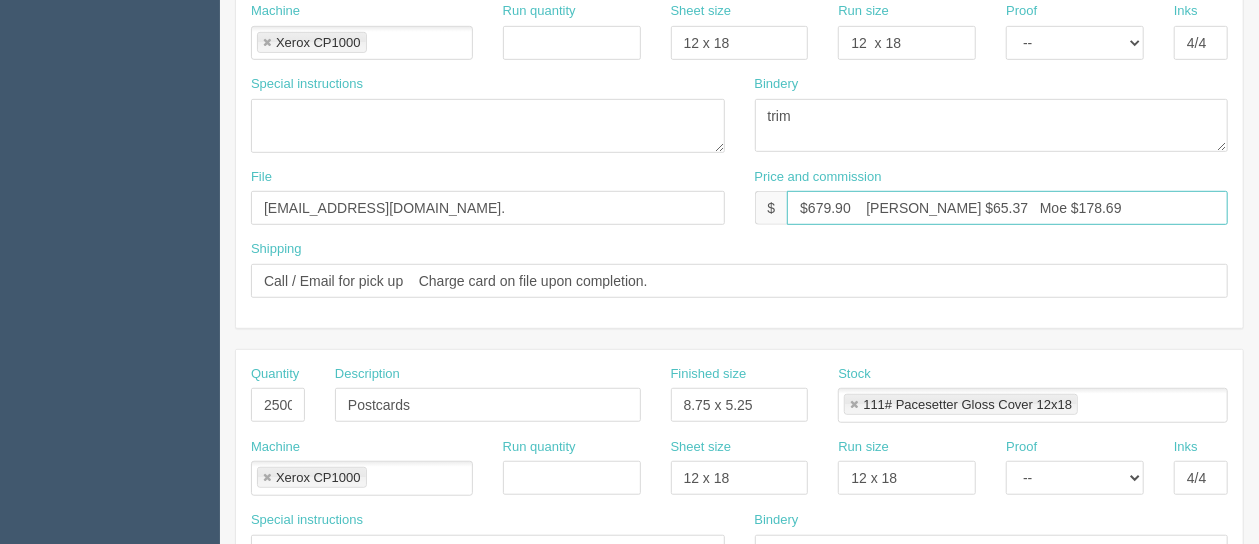paste on "527.64    Arif $46.36    Moe $172.24" 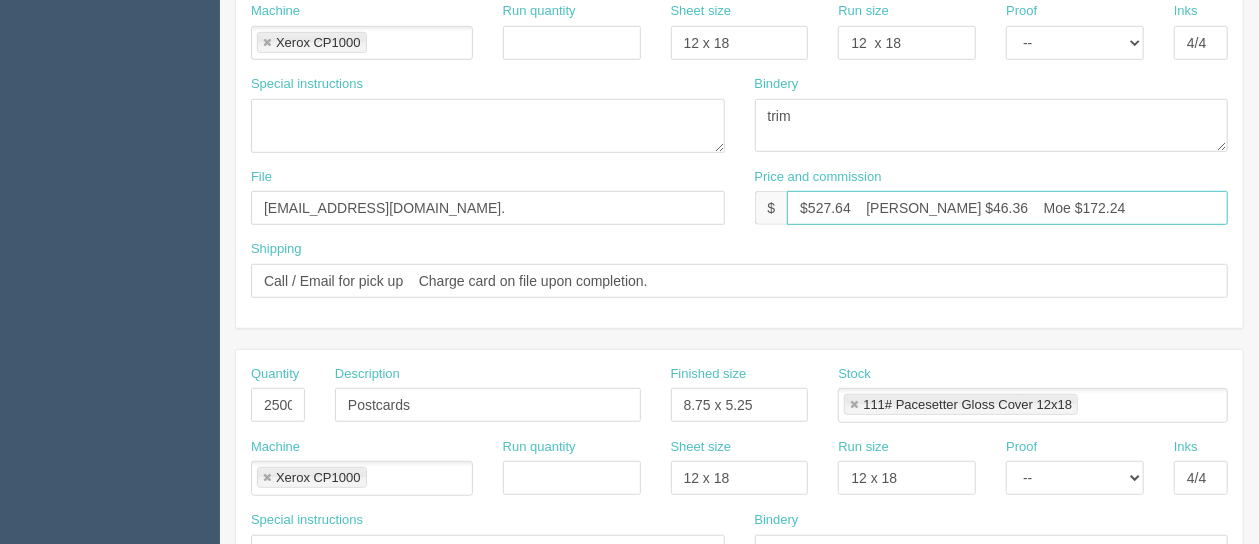 type on "$527.64    Arif $46.36    Moe $172.24" 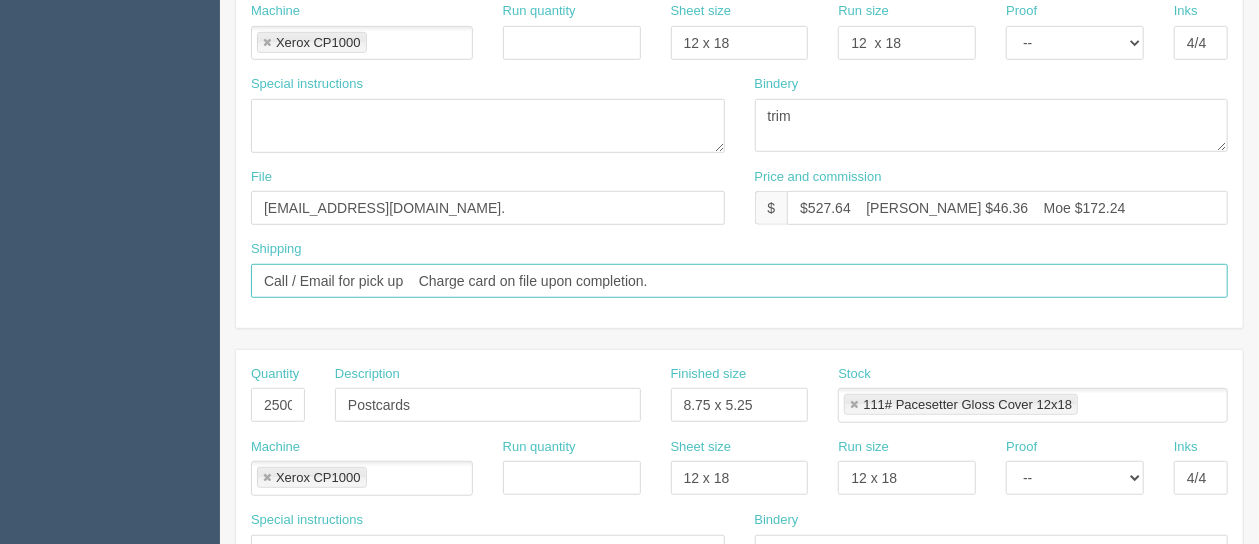 drag, startPoint x: 672, startPoint y: 279, endPoint x: 421, endPoint y: 267, distance: 251.28668 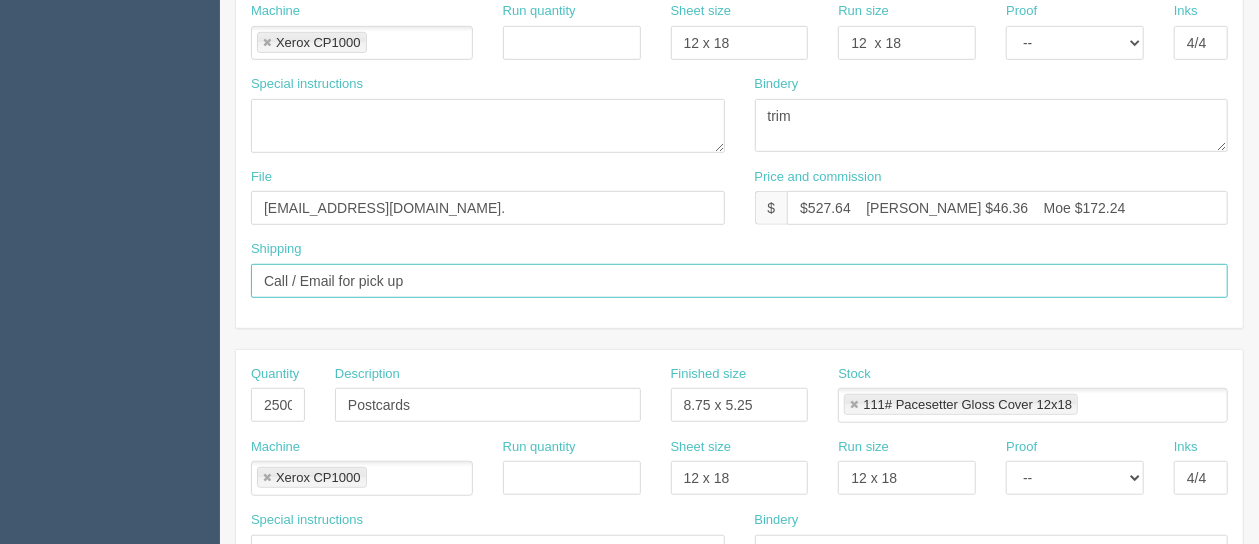 click on "Call / Email for pick up" at bounding box center (739, 281) 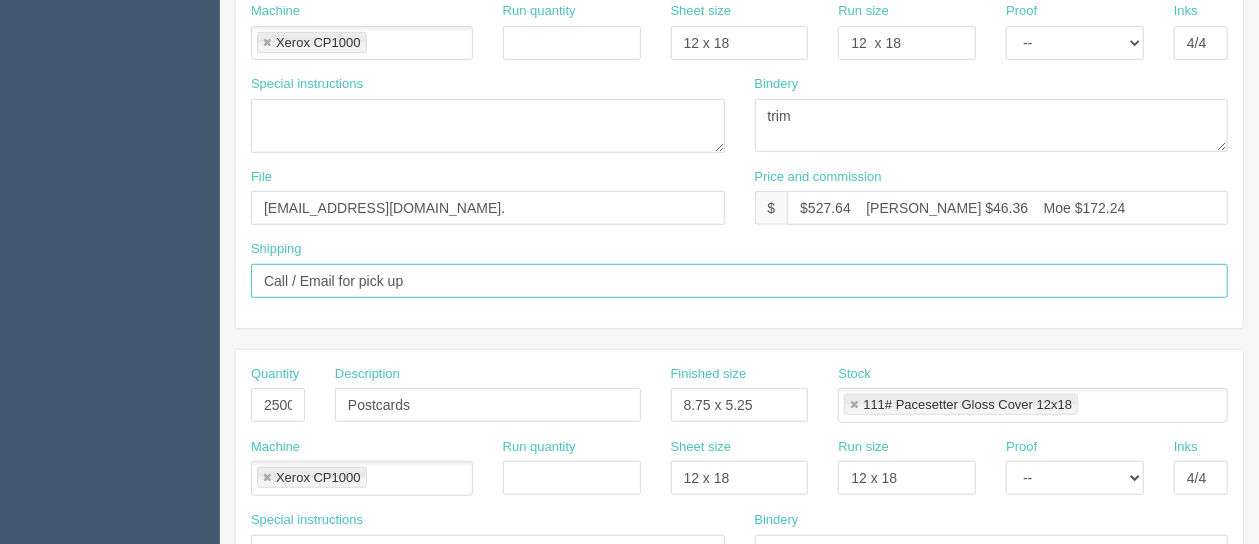 type on "Call / Email for pick up" 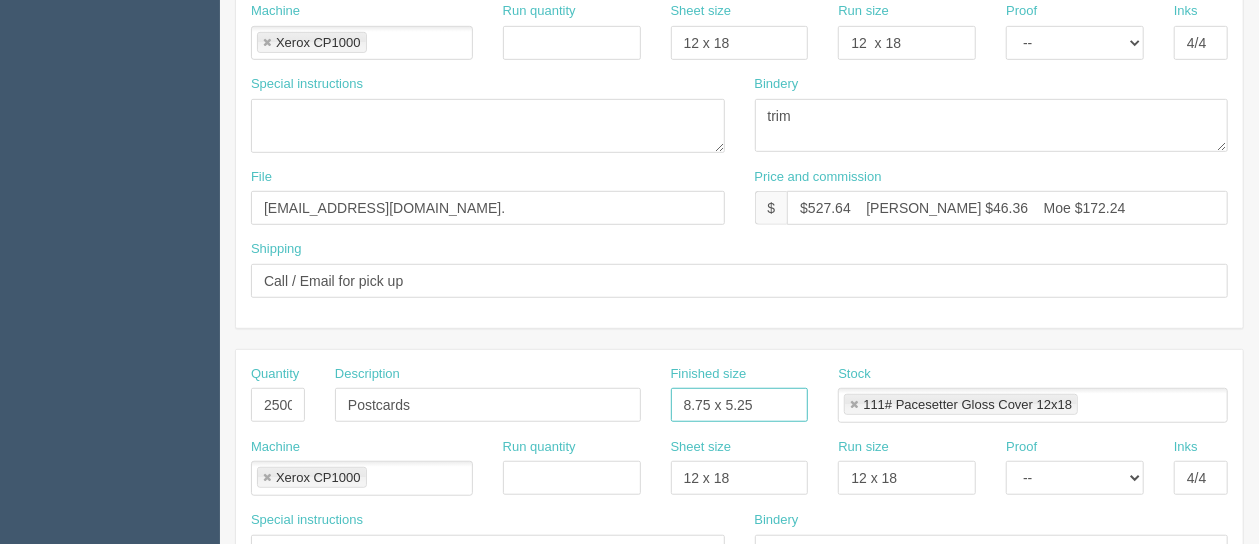 drag, startPoint x: 760, startPoint y: 403, endPoint x: 619, endPoint y: 385, distance: 142.14429 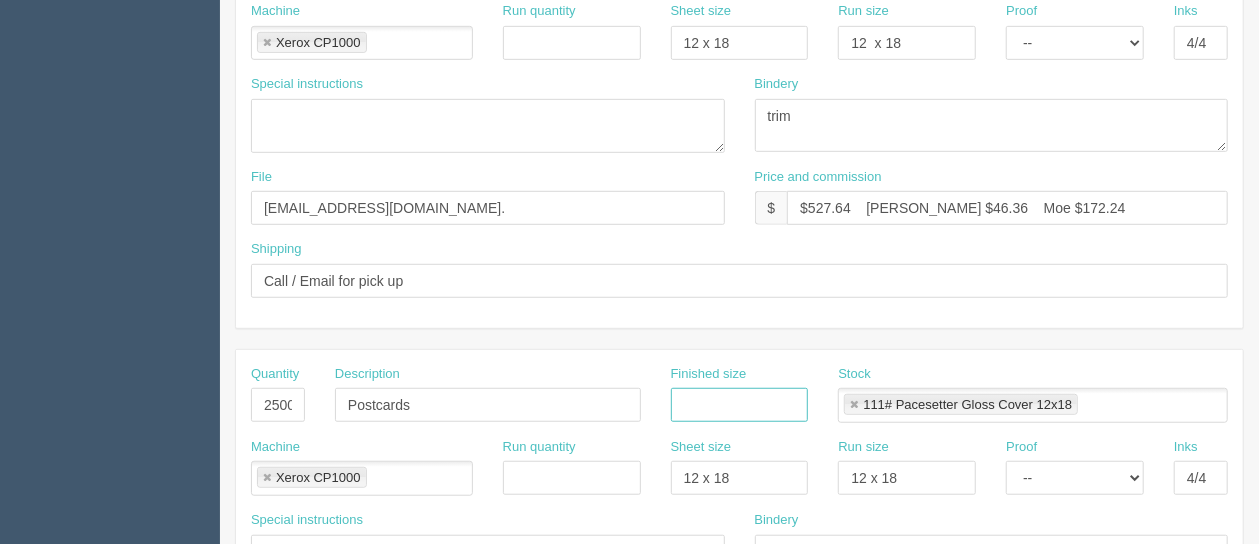 scroll, scrollTop: 55, scrollLeft: 0, axis: vertical 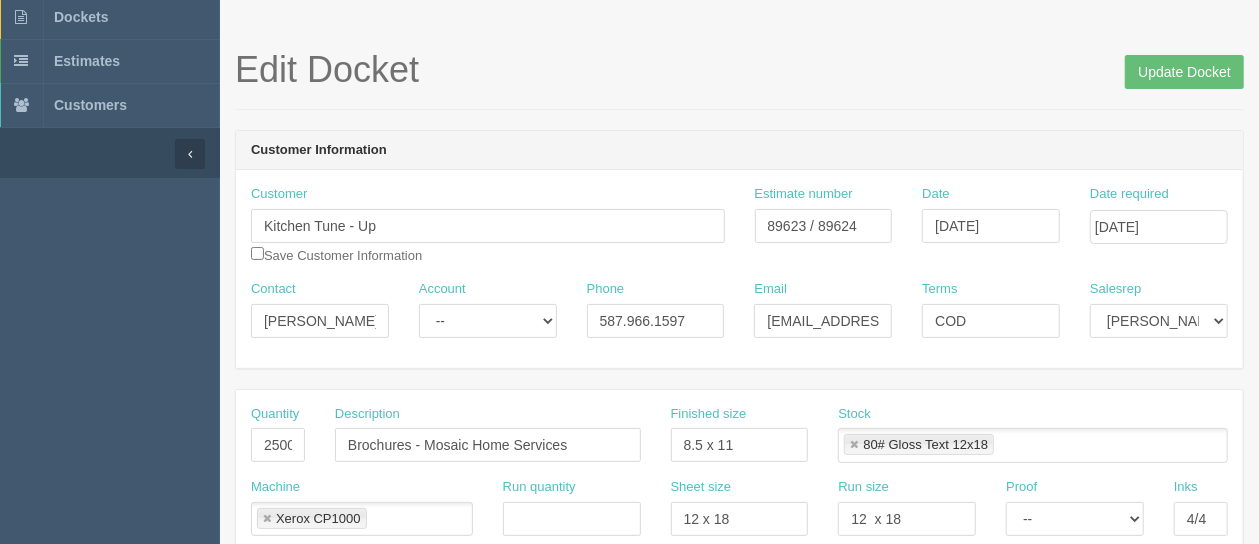 type 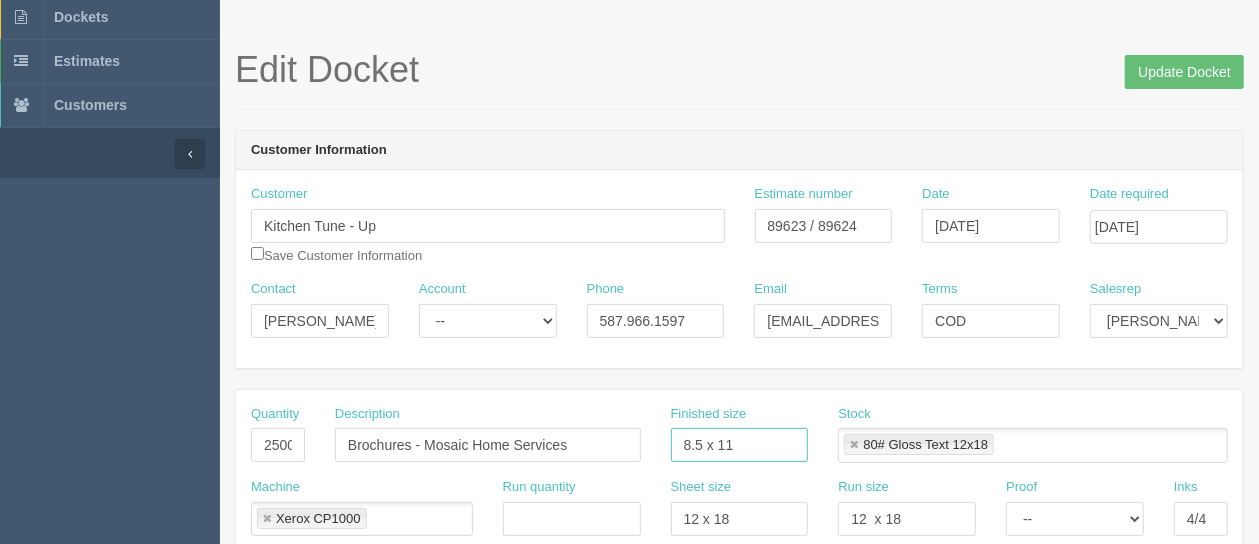 drag, startPoint x: 750, startPoint y: 449, endPoint x: 658, endPoint y: 449, distance: 92 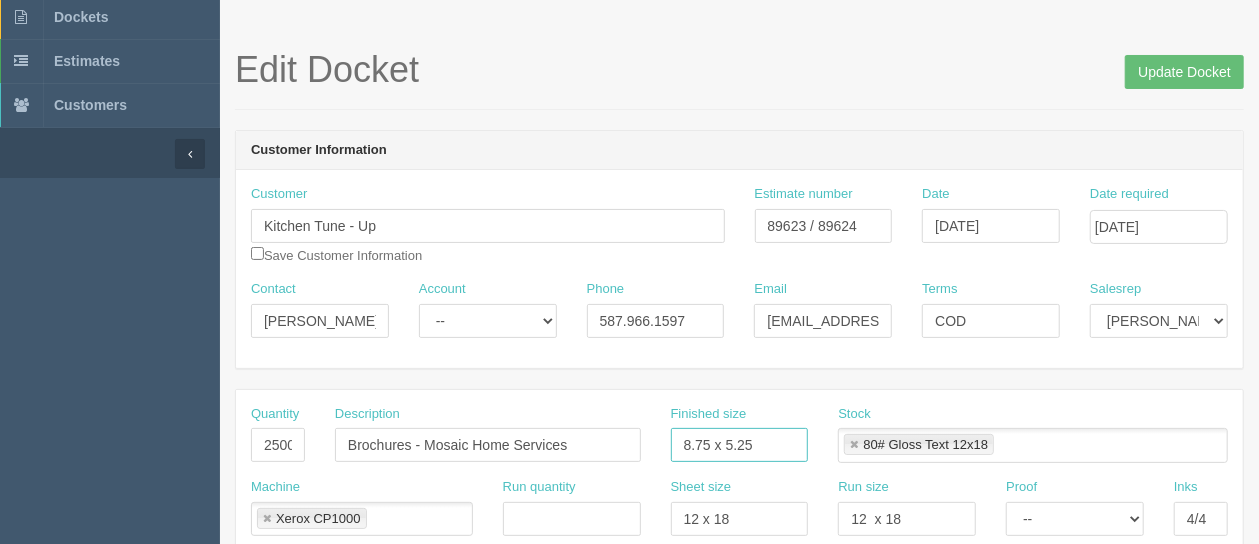 click at bounding box center (854, 445) 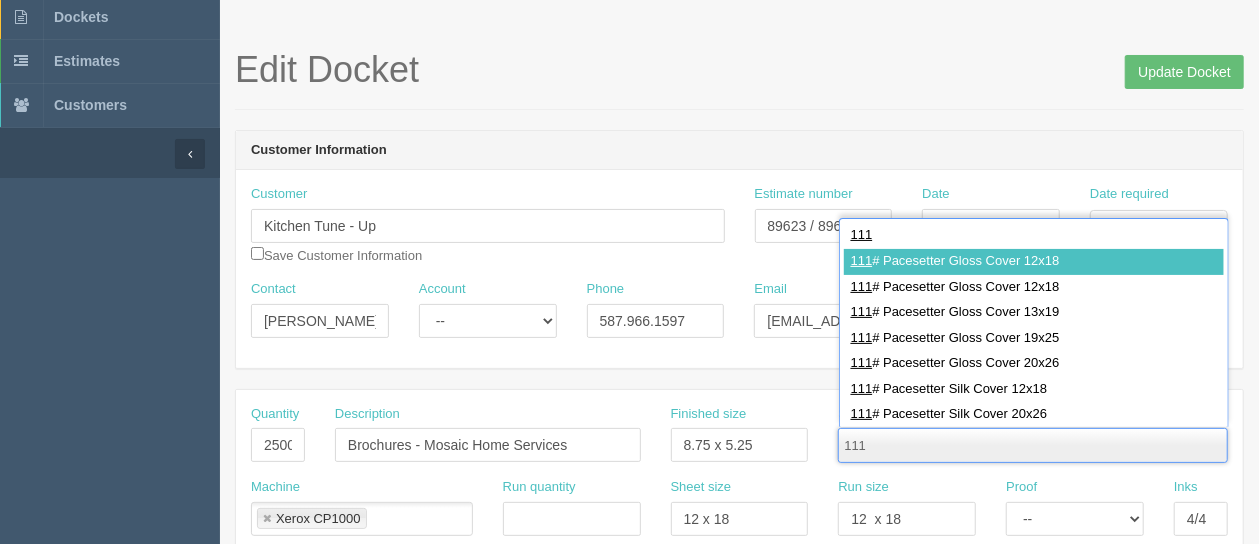 type on "111" 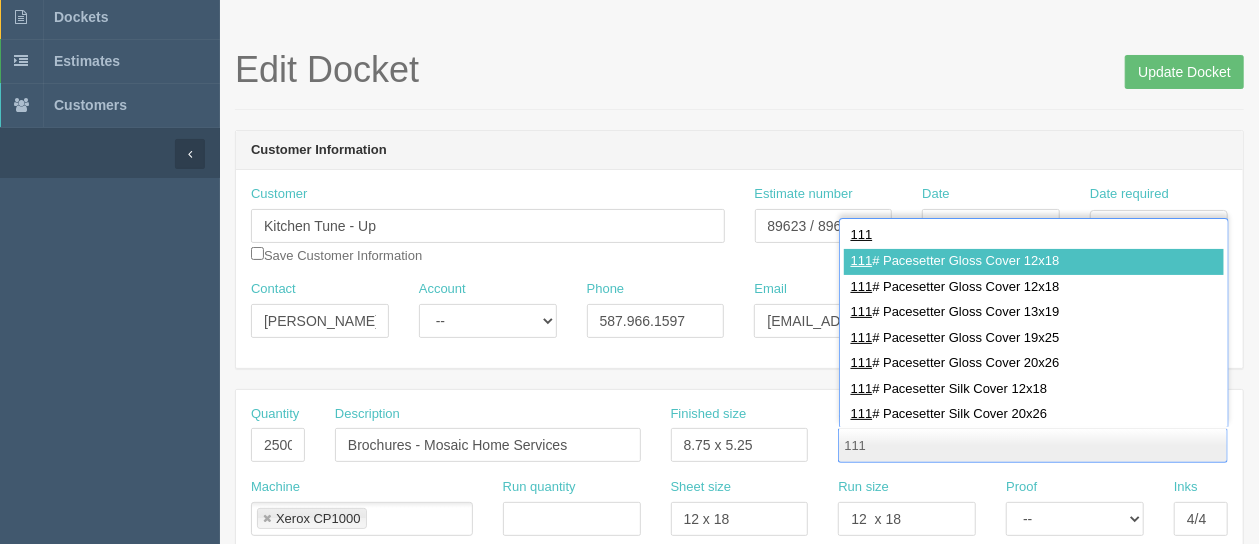 type 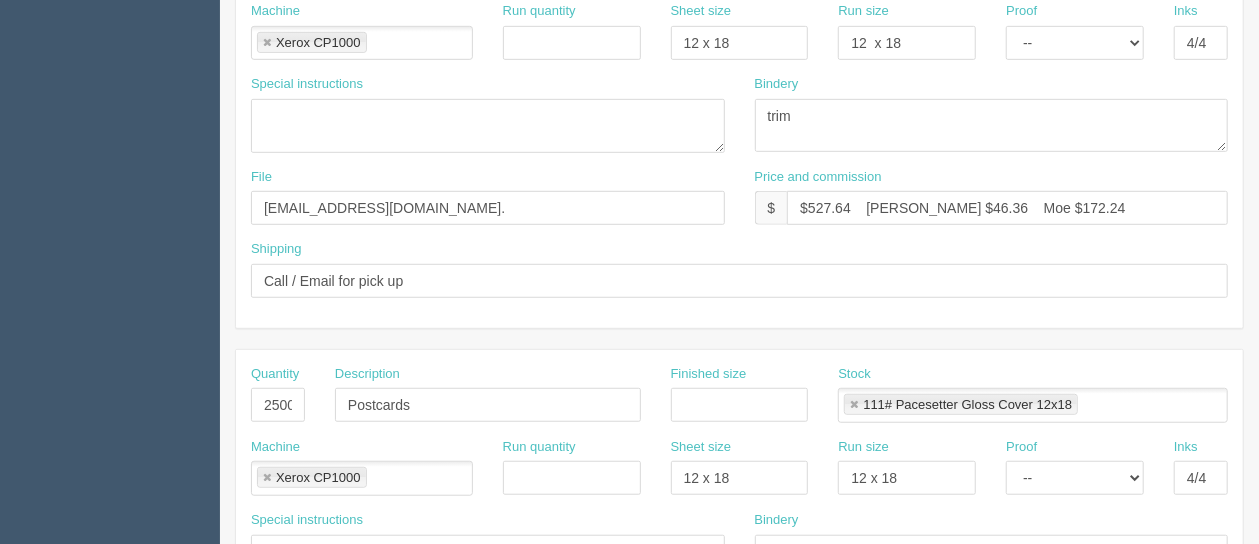 scroll, scrollTop: 55, scrollLeft: 0, axis: vertical 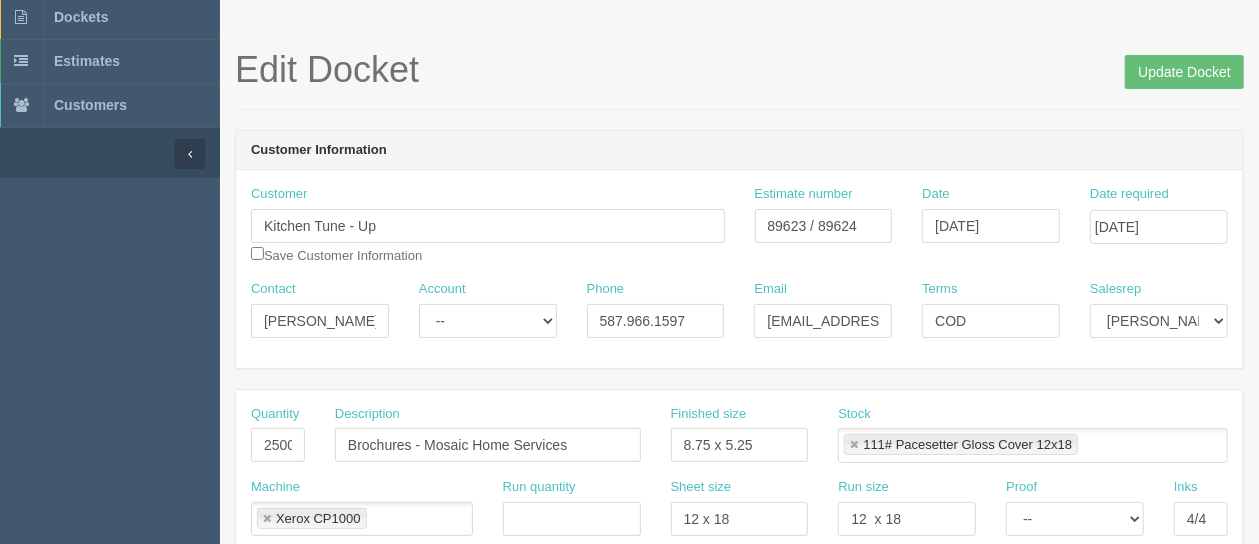click on "Edit Docket
Update Docket" at bounding box center (739, 70) 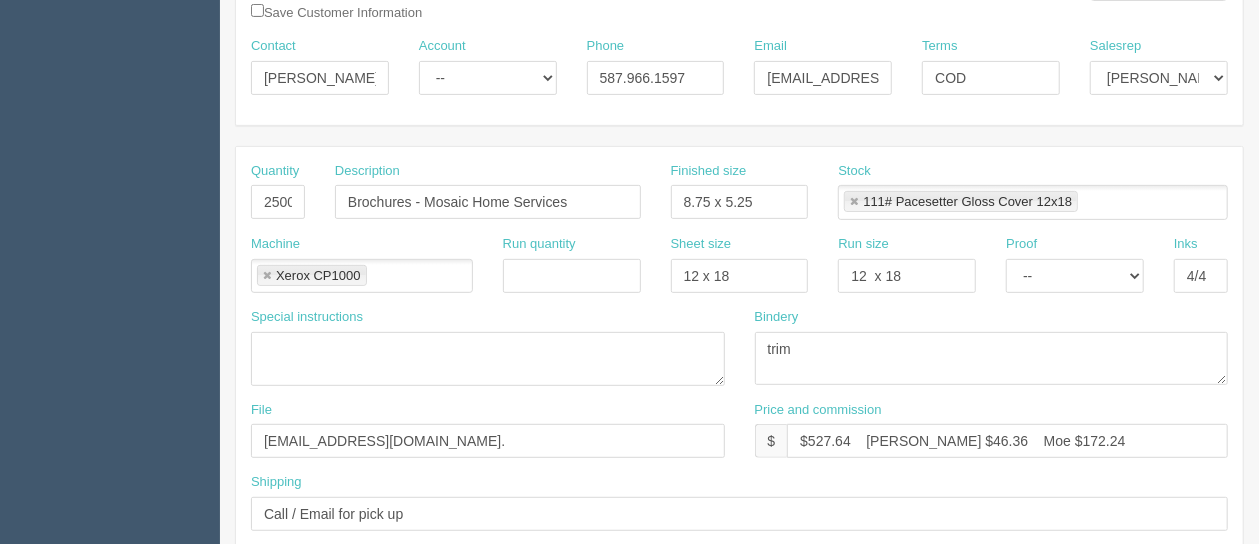 scroll, scrollTop: 323, scrollLeft: 0, axis: vertical 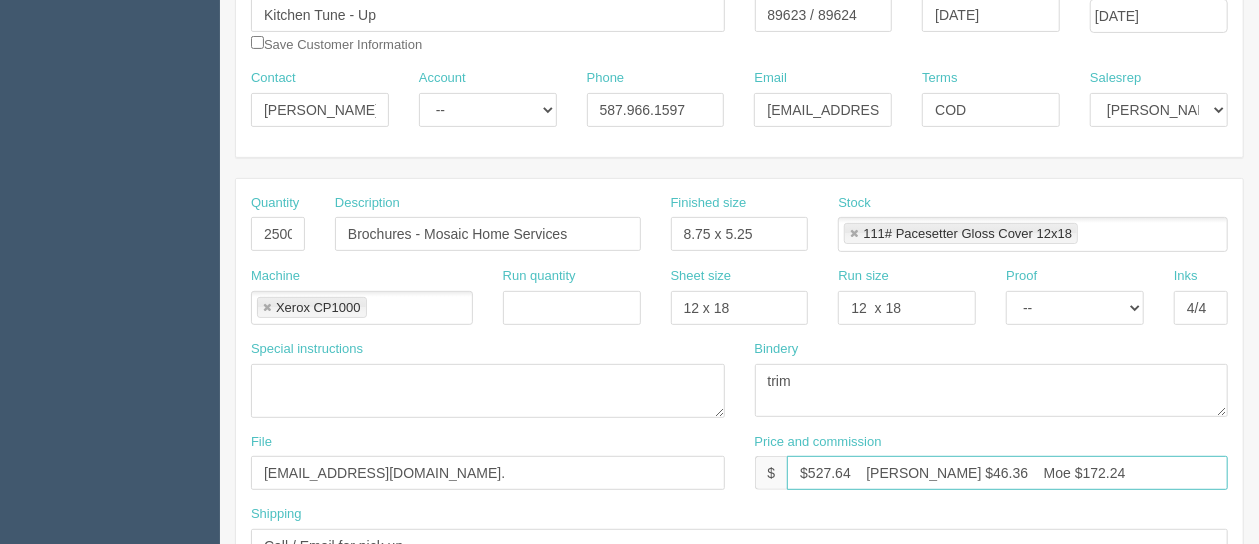 drag, startPoint x: 1066, startPoint y: 465, endPoint x: 989, endPoint y: 465, distance: 77 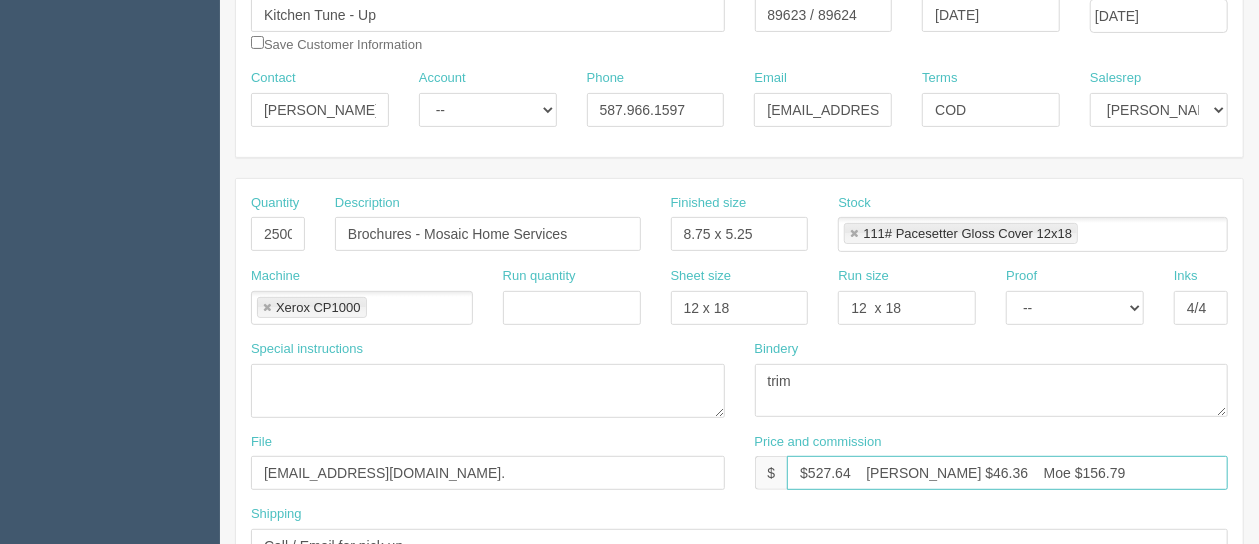 click on "$527.64    Arif $46.36    Moe $156.79" at bounding box center [1007, 473] 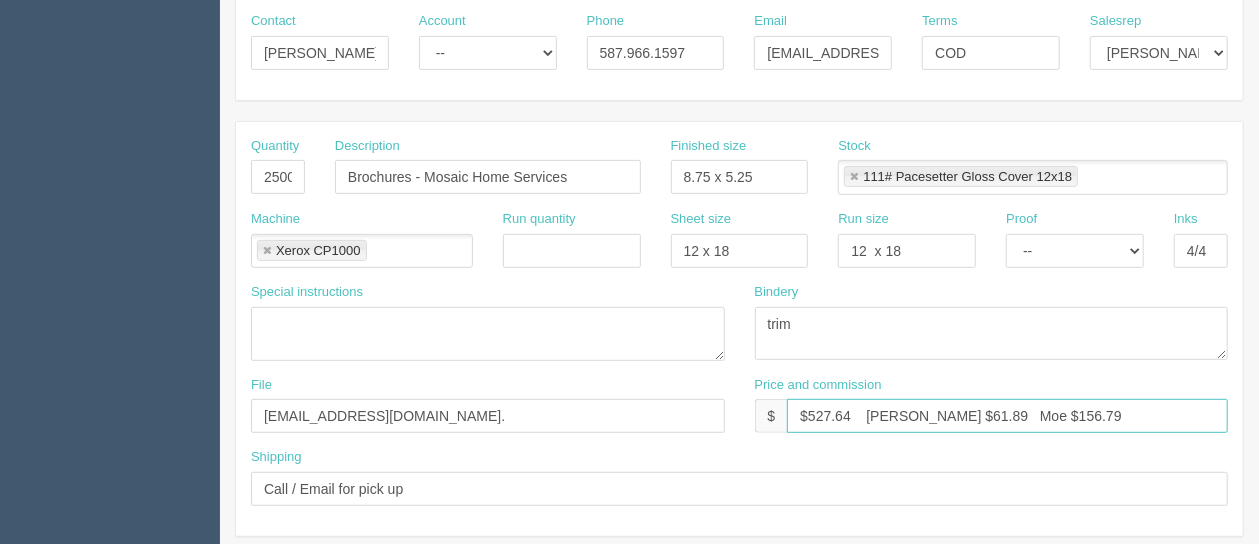 scroll, scrollTop: 312, scrollLeft: 0, axis: vertical 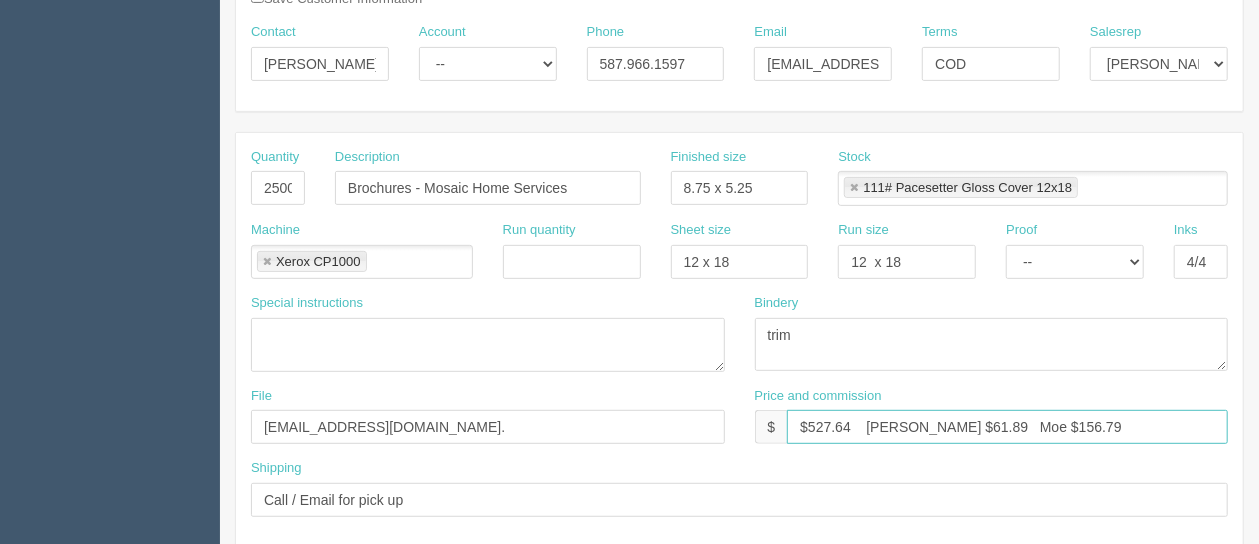 type on "$527.64    Arif $61.89   Moe $156.79" 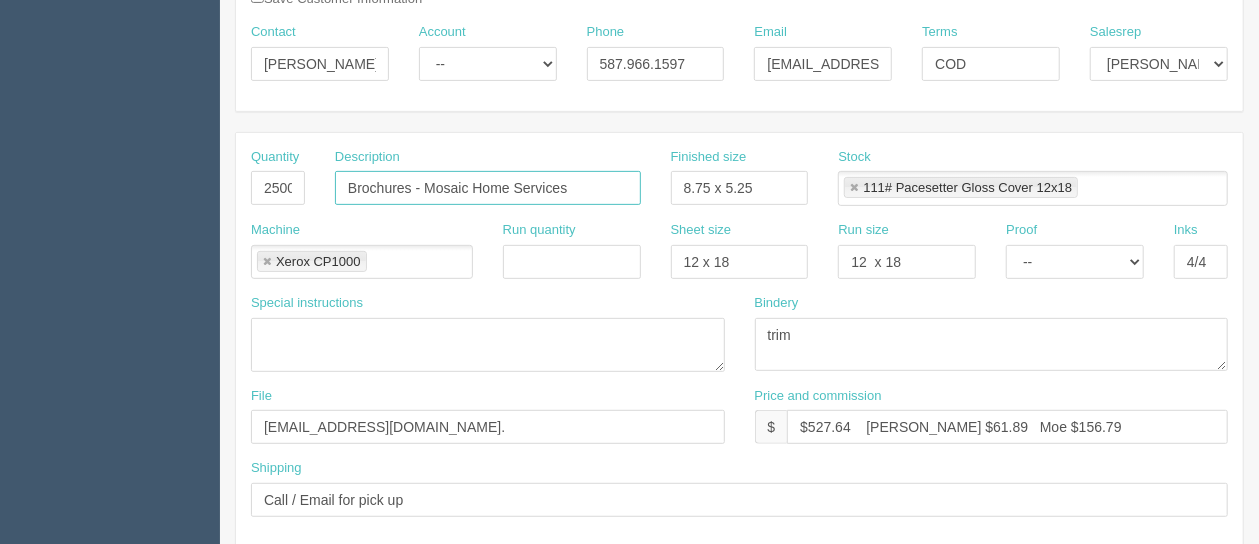 drag, startPoint x: 568, startPoint y: 177, endPoint x: 291, endPoint y: 169, distance: 277.1155 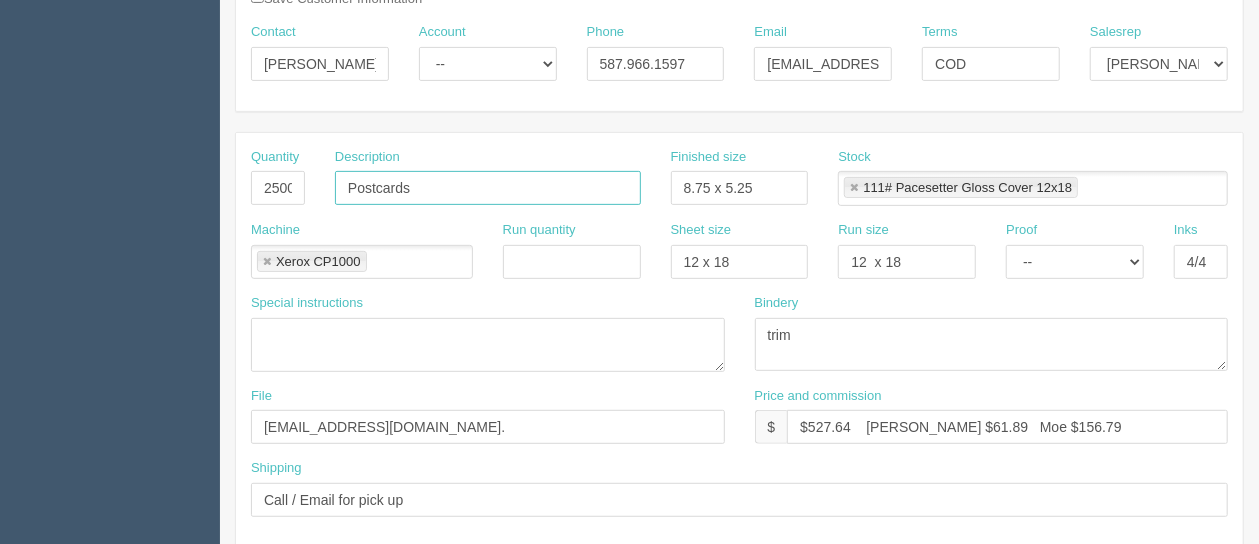type on "Postcards" 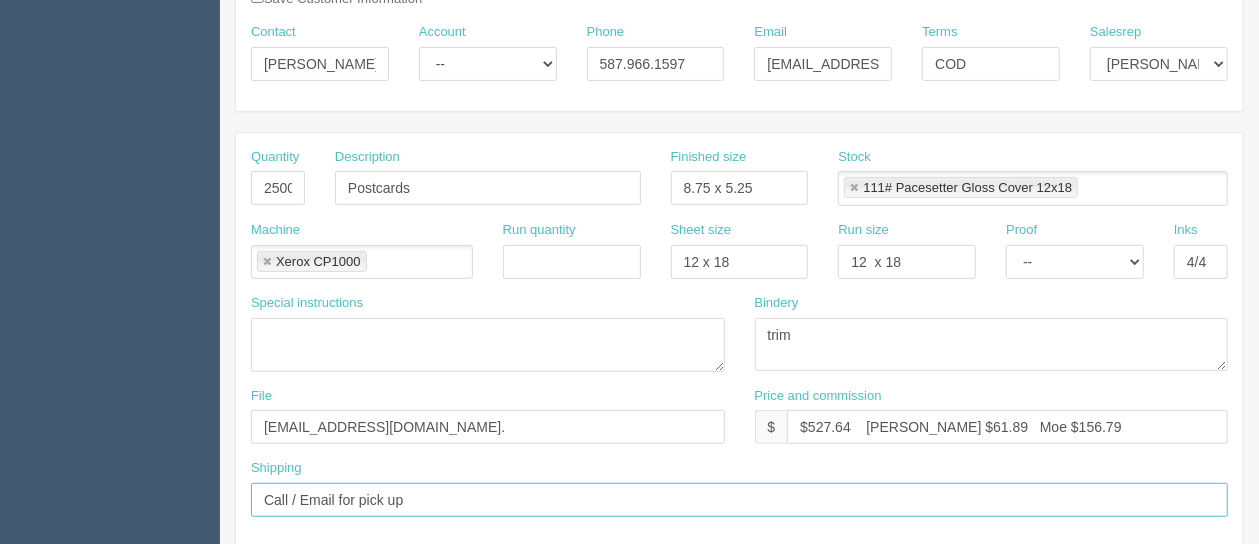 click on "Call / Email for pick up" at bounding box center [739, 500] 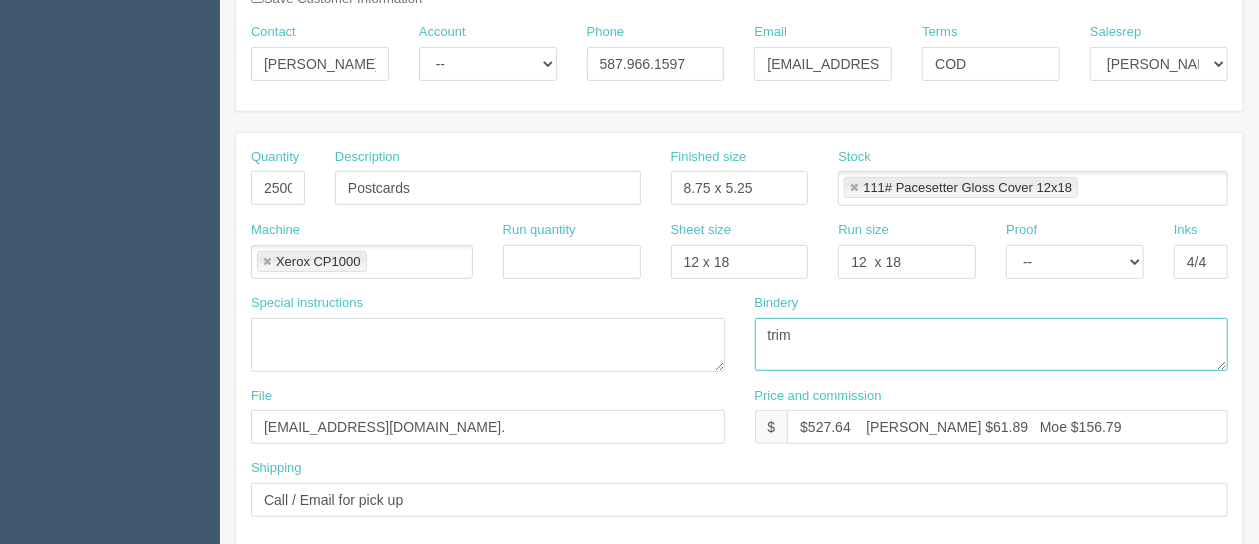 click on "trim" at bounding box center (992, 344) 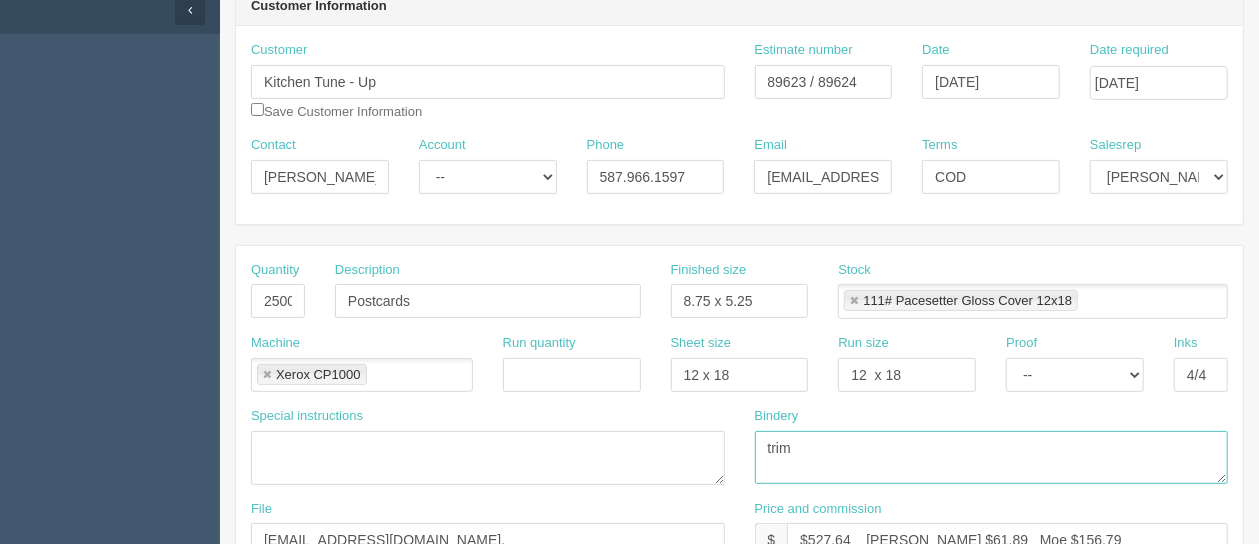 scroll, scrollTop: 206, scrollLeft: 0, axis: vertical 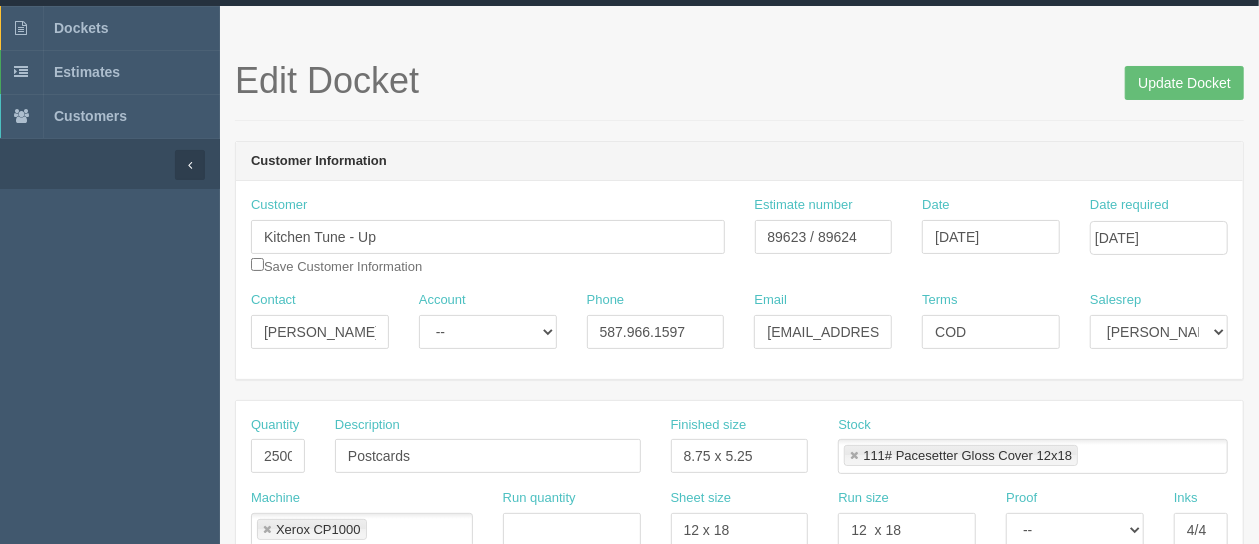 click on "Edit Docket
Update Docket
Customer Information
Customer
Kitchen Tune - Up
Save Customer Information
Estimate number
89623 / 89624
Date
February 04, 2025
Date required
February 07, 2025
Contact
Saleh
Account
--
Existing Client
Allrush Client
Rep Client
Phone
587.966.1597
Email
sosman@kitchentuneup.com
Terms
COD
Salesrep
Mark
Mikayla" at bounding box center [739, 889] 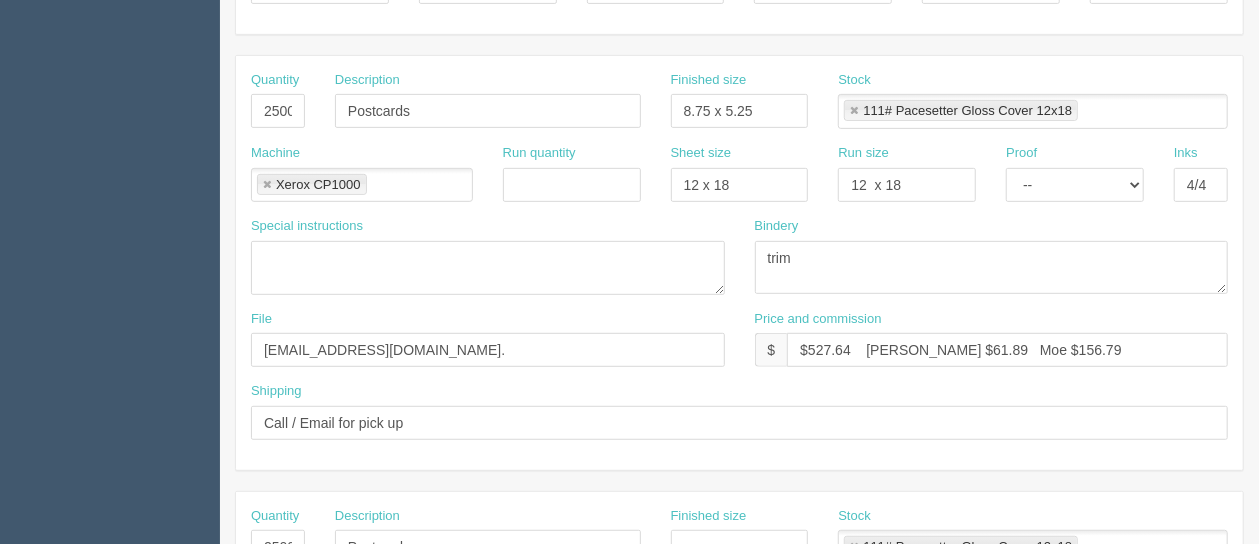 scroll, scrollTop: 394, scrollLeft: 0, axis: vertical 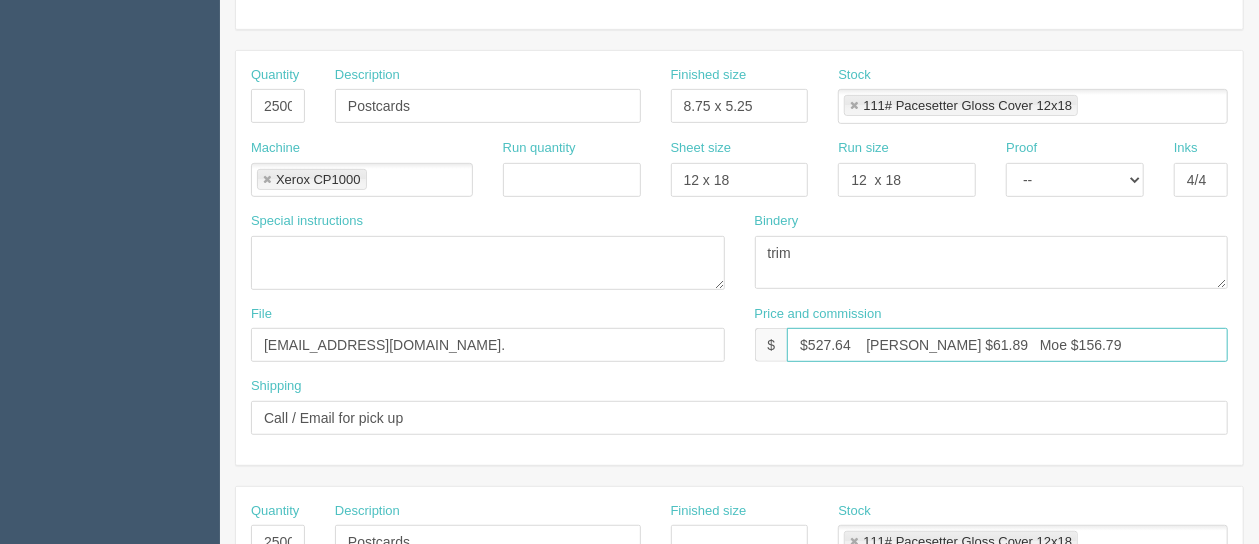 drag, startPoint x: 1060, startPoint y: 339, endPoint x: 762, endPoint y: 350, distance: 298.20294 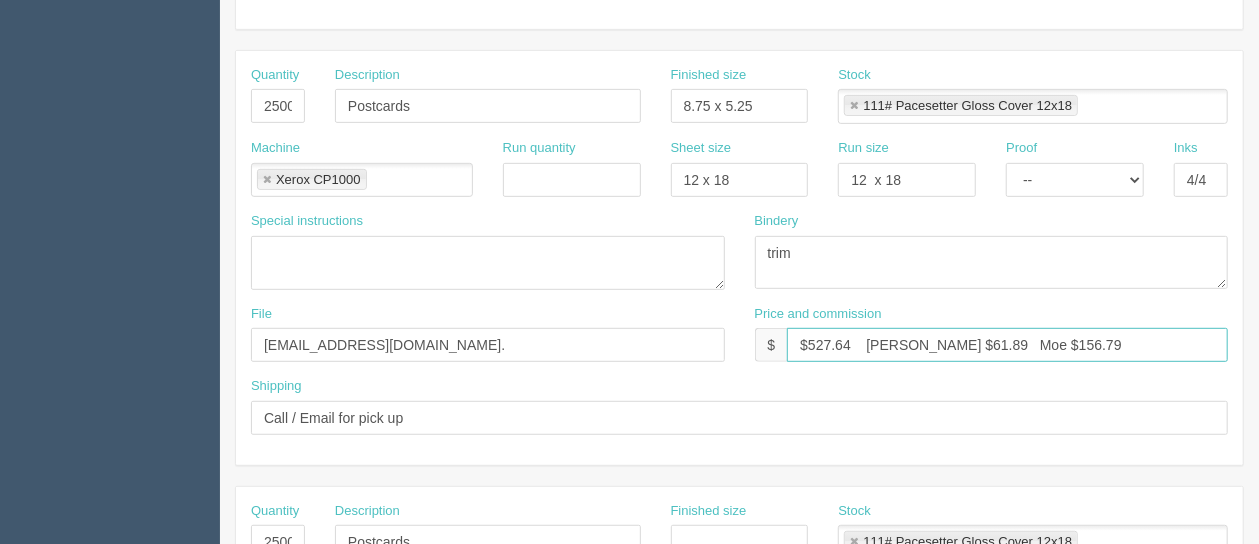 scroll, scrollTop: 0, scrollLeft: 0, axis: both 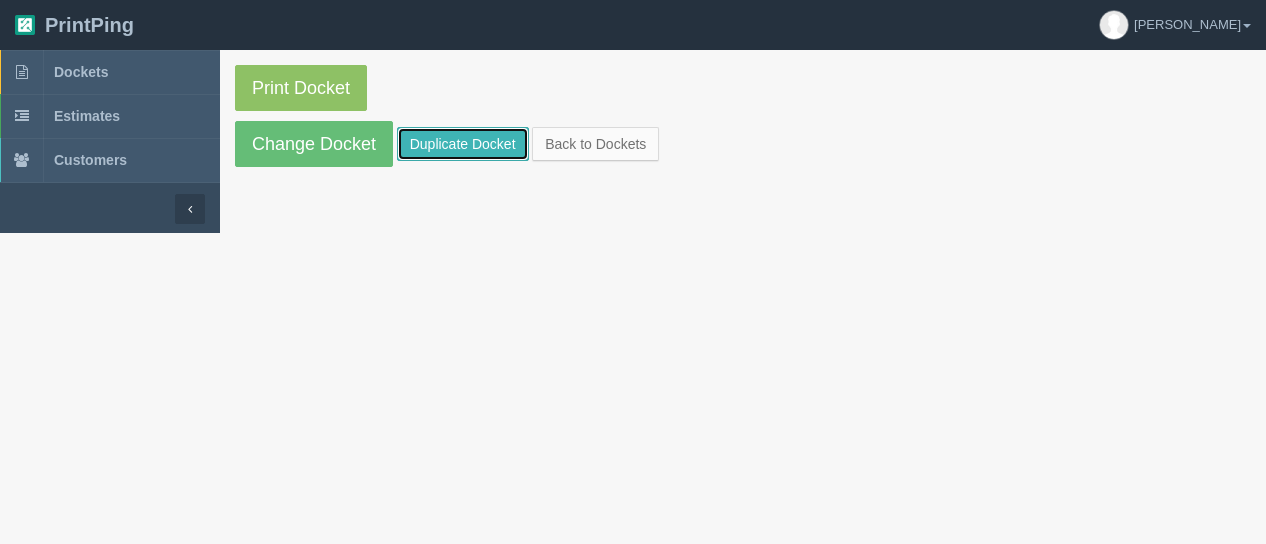 click on "Duplicate Docket" at bounding box center [463, 144] 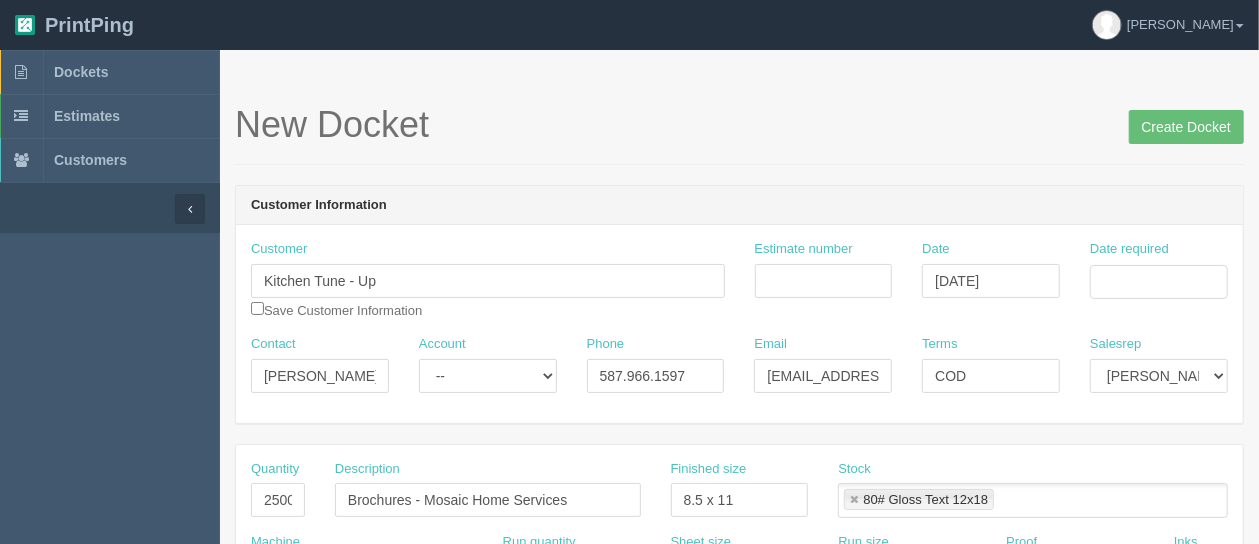 click on "New Docket
Create Docket
Customer Information
Customer
Kitchen Tune - Up
Save Customer Information
Estimate number
Date
July 29, 2025
Date required
Contact
Saleh
Account
--
Existing Client
Allrush Client
Rep Client
Phone
587.966.1597
Email
sosman@kitchentuneup.com
Terms
COD
Salesrep
Mark
Mikayla
Aly
Arif
Stacy
Rebecca" at bounding box center [739, 933] 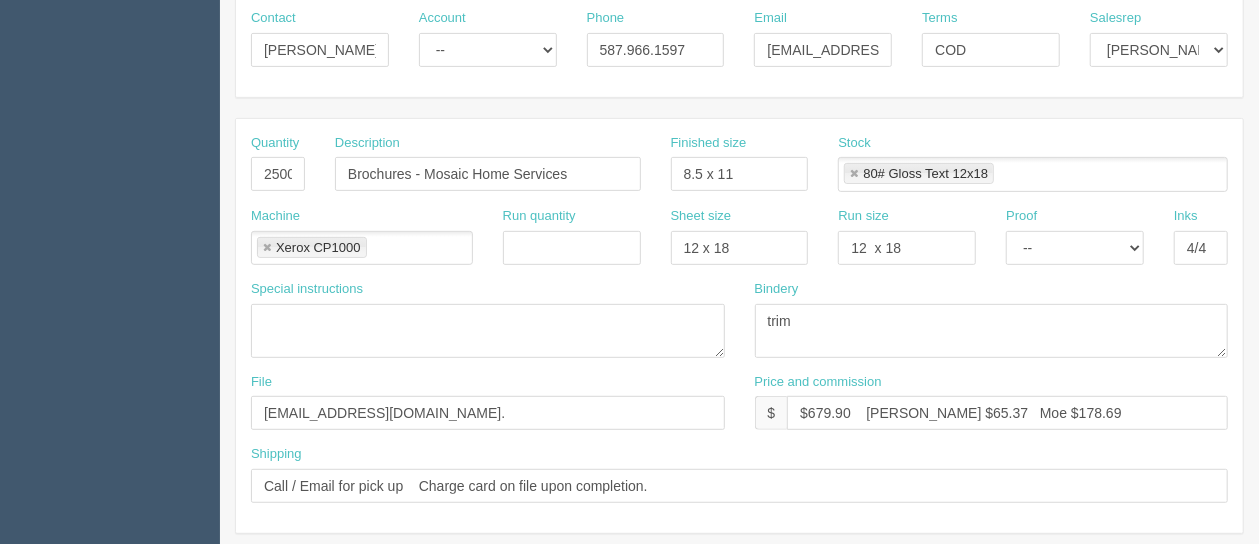 scroll, scrollTop: 330, scrollLeft: 0, axis: vertical 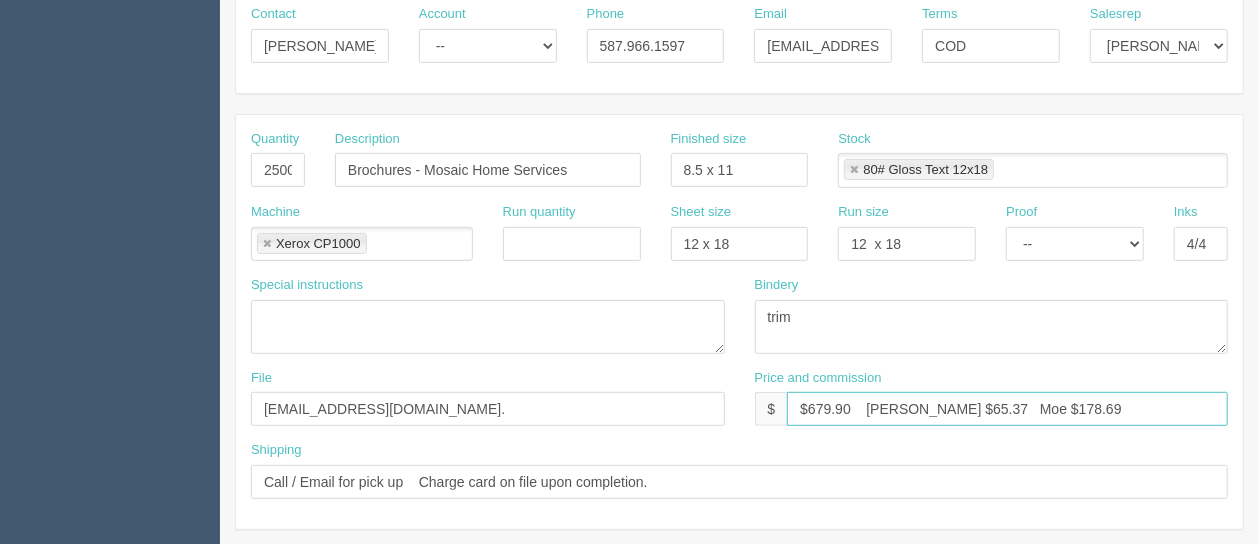 drag, startPoint x: 1044, startPoint y: 415, endPoint x: 758, endPoint y: 410, distance: 286.0437 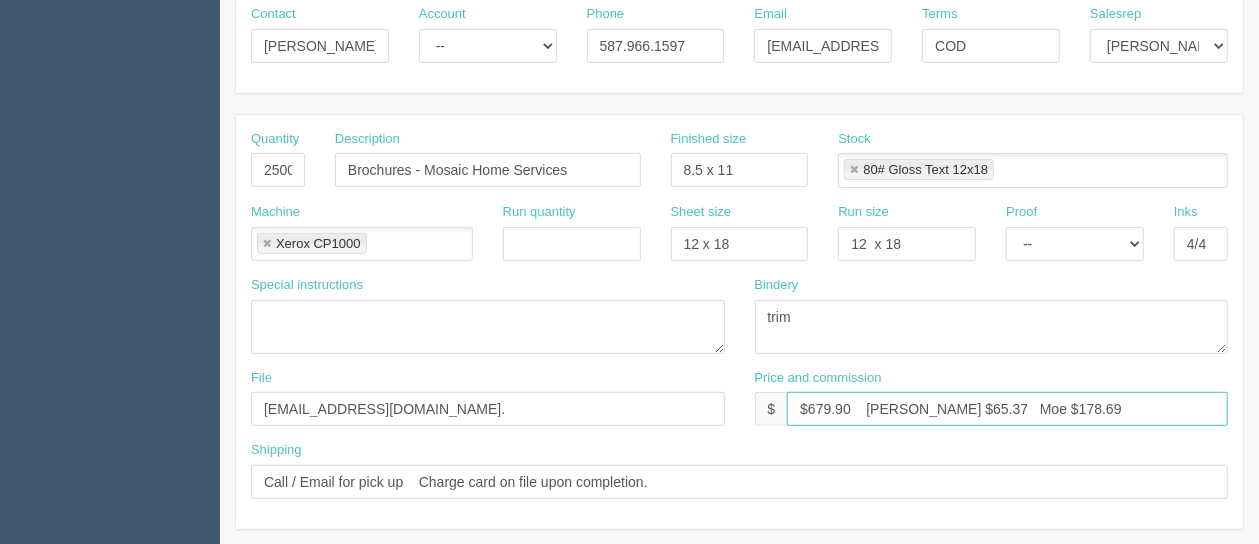 paste on "527.64    Arif $61.89   Moe $156.7" 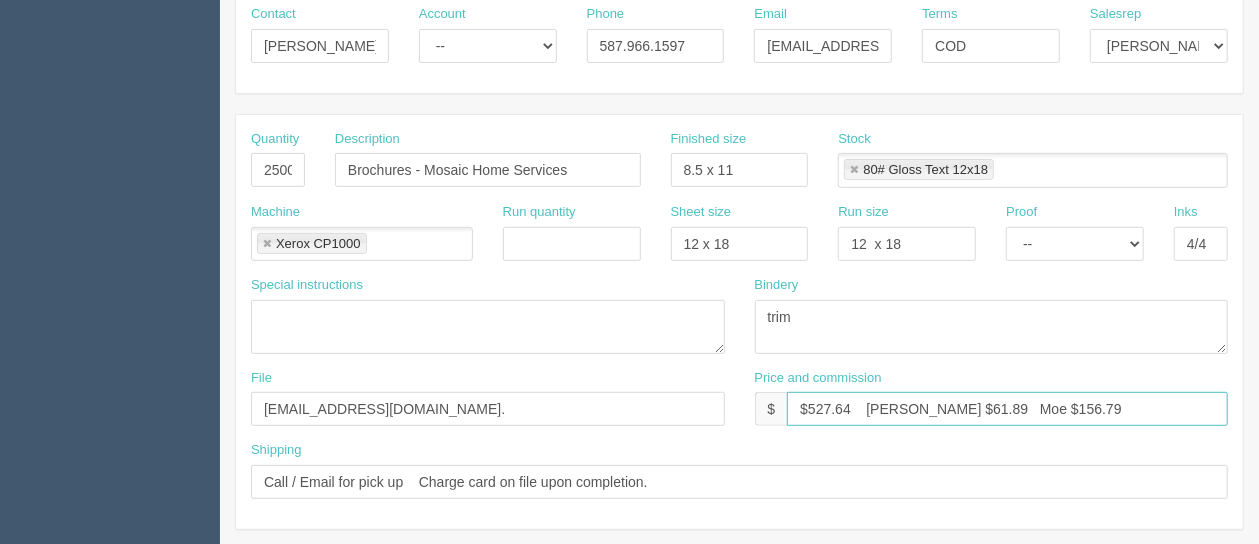 type on "$527.64    Arif $61.89   Moe $156.79" 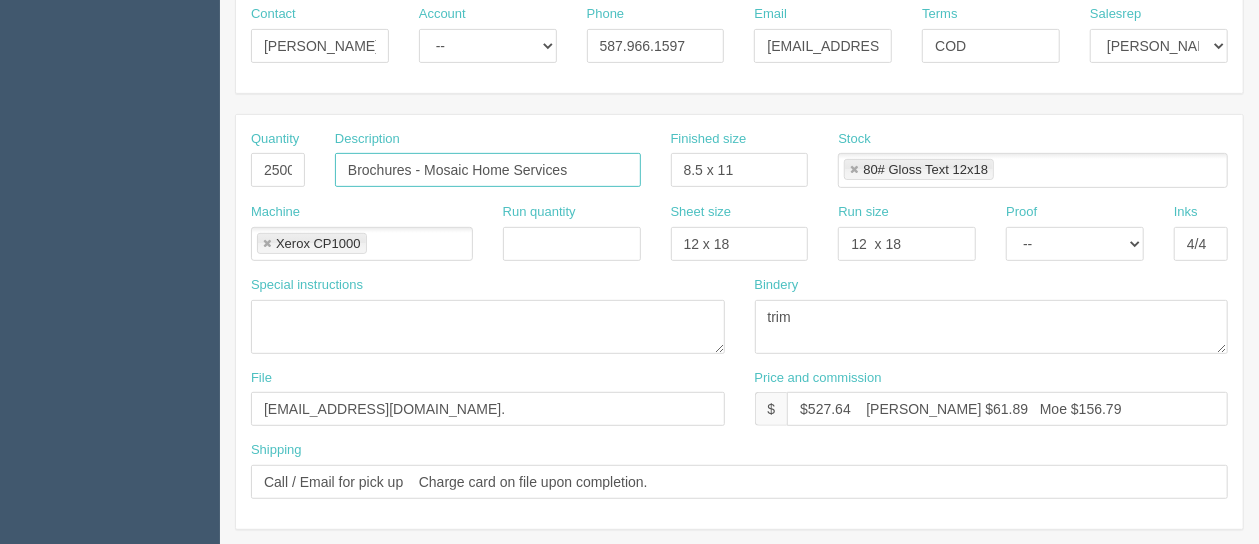 drag, startPoint x: 583, startPoint y: 168, endPoint x: 252, endPoint y: 142, distance: 332.0196 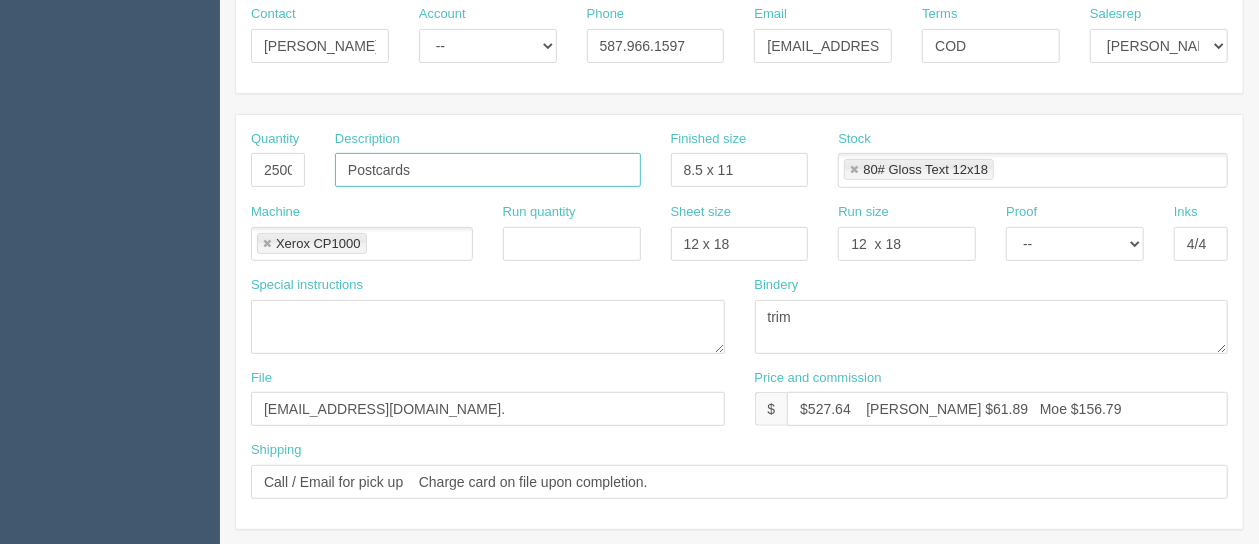 type on "Postcards" 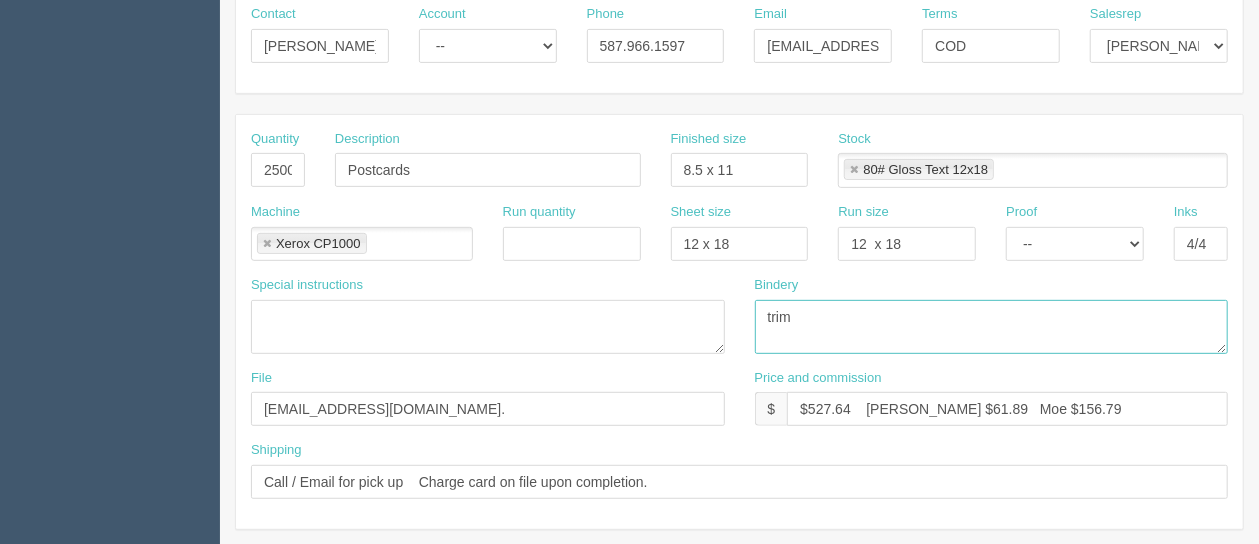 click on "trim" at bounding box center (992, 327) 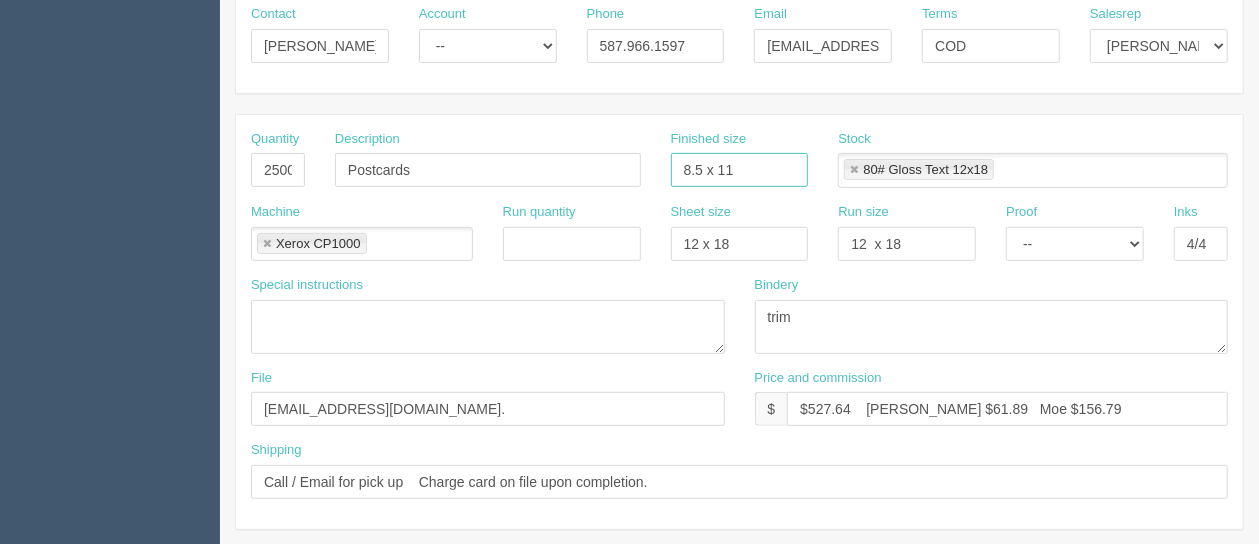drag, startPoint x: 743, startPoint y: 163, endPoint x: 656, endPoint y: 164, distance: 87.005745 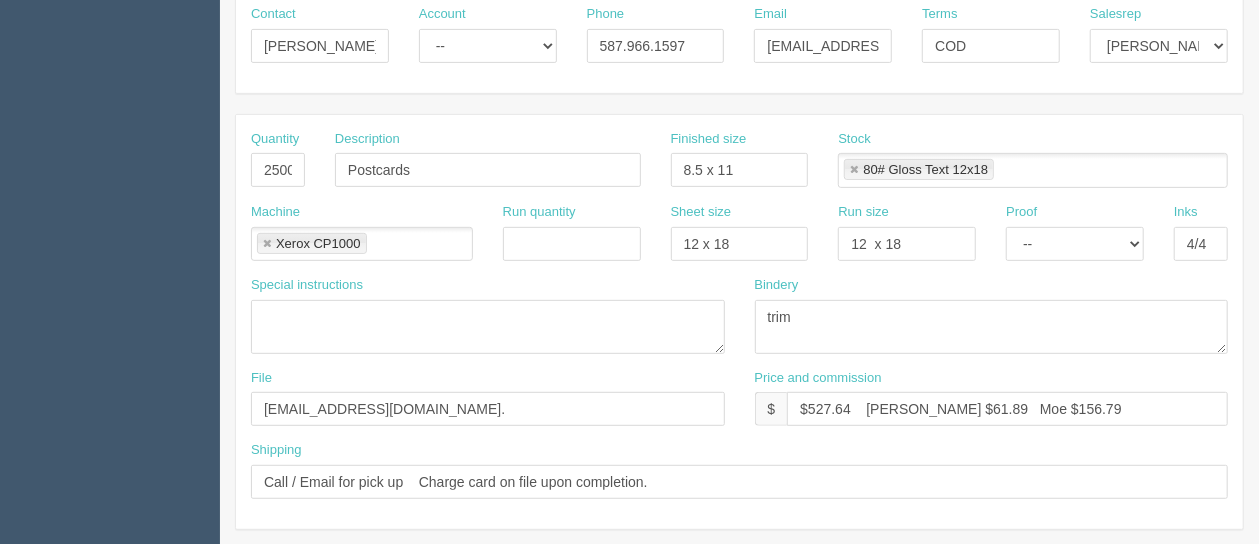 click on "Finished size
8.5 x 11" at bounding box center [740, 166] 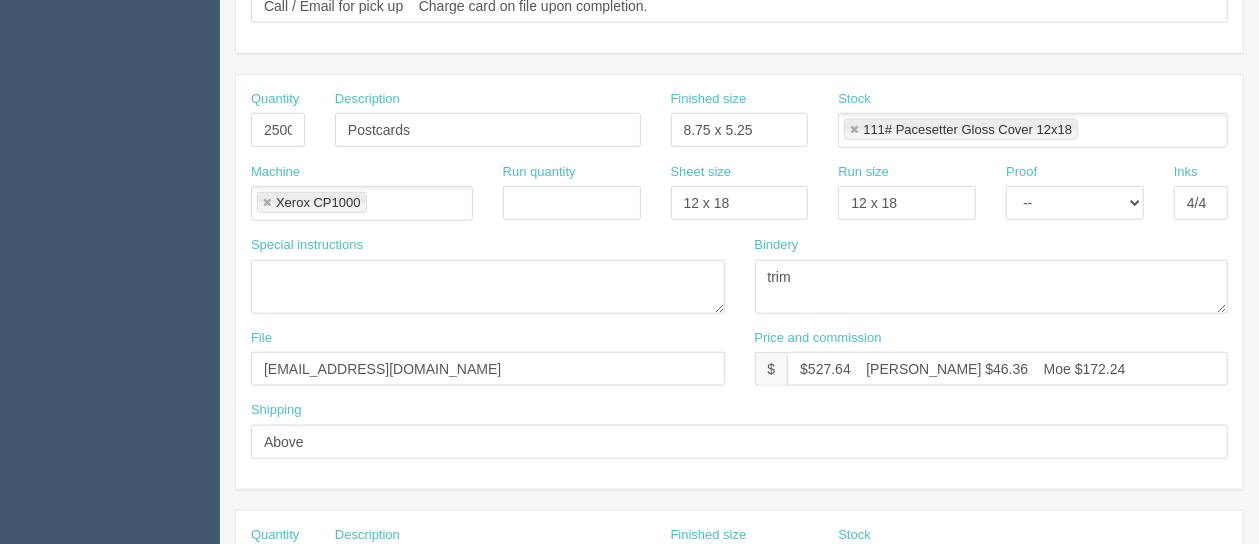 scroll, scrollTop: 1262, scrollLeft: 0, axis: vertical 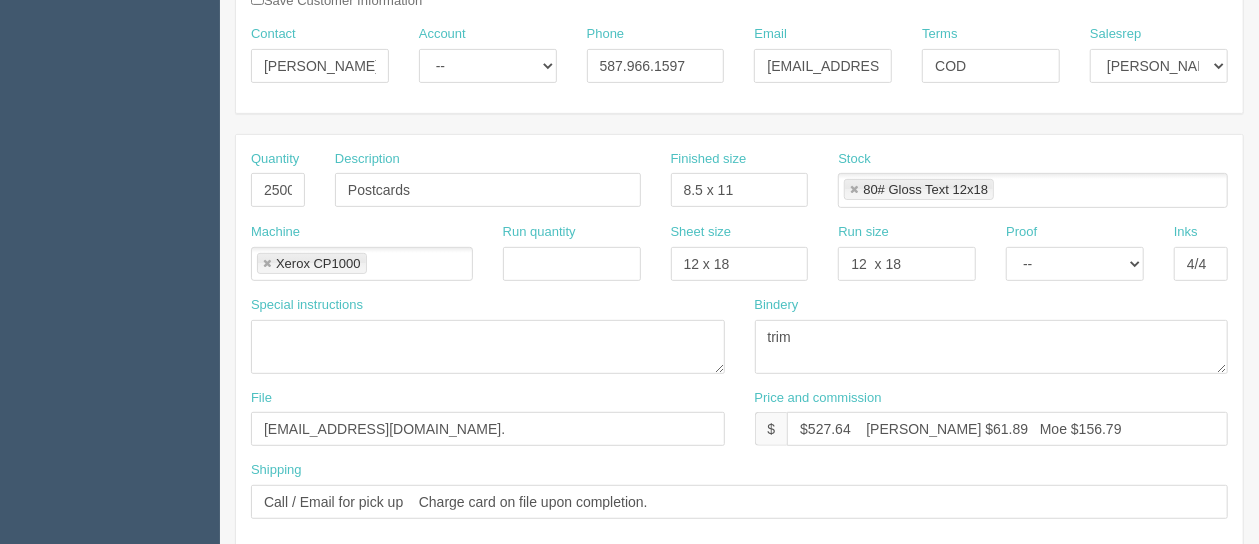 click at bounding box center [854, 190] 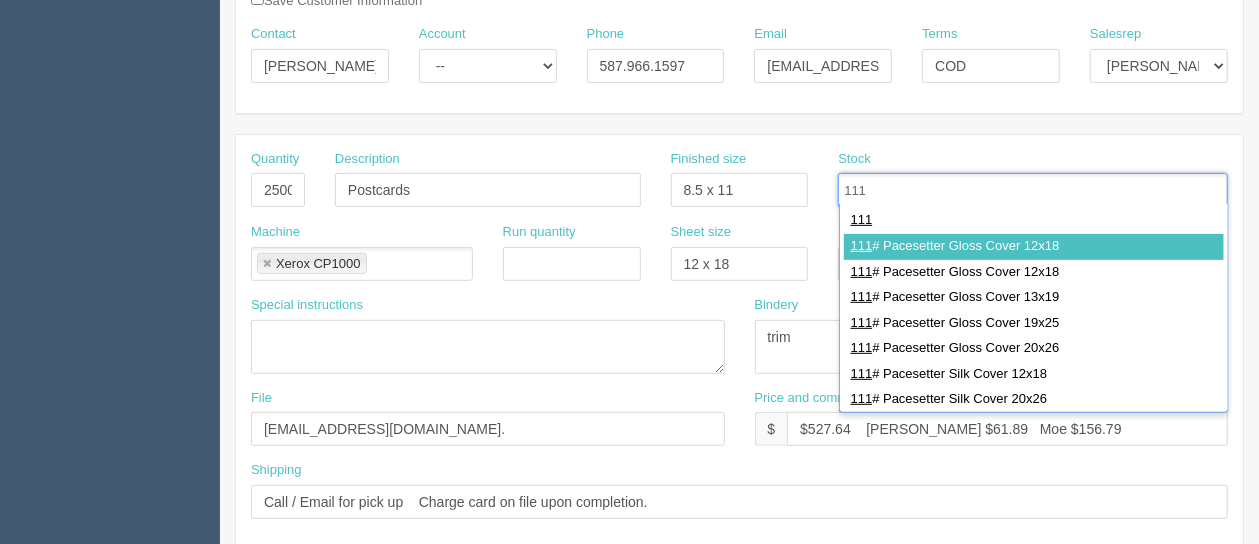 type on "111" 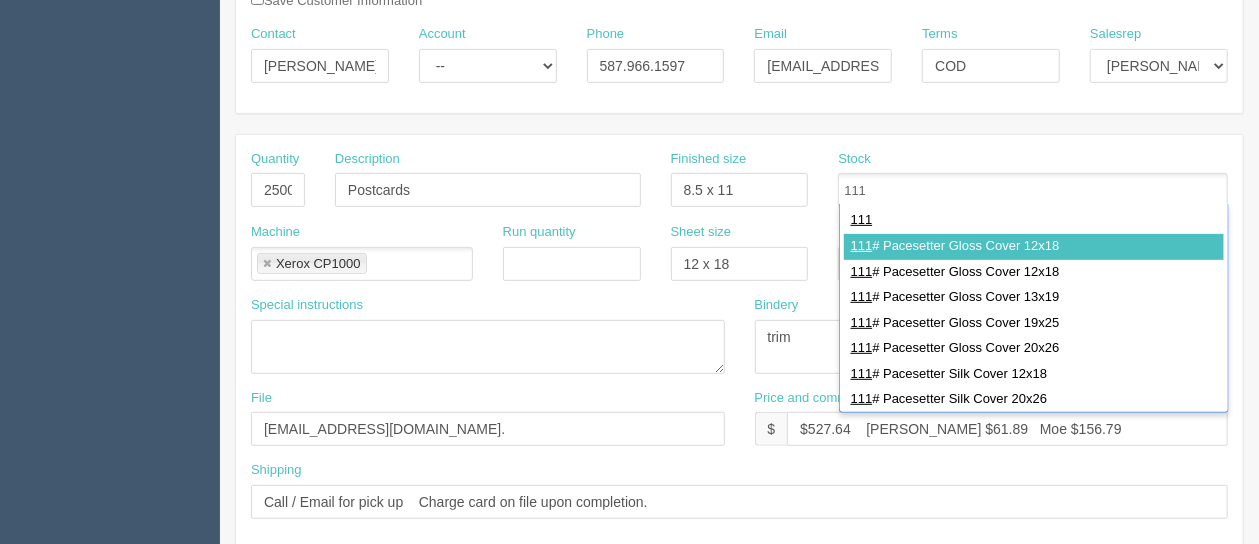 type 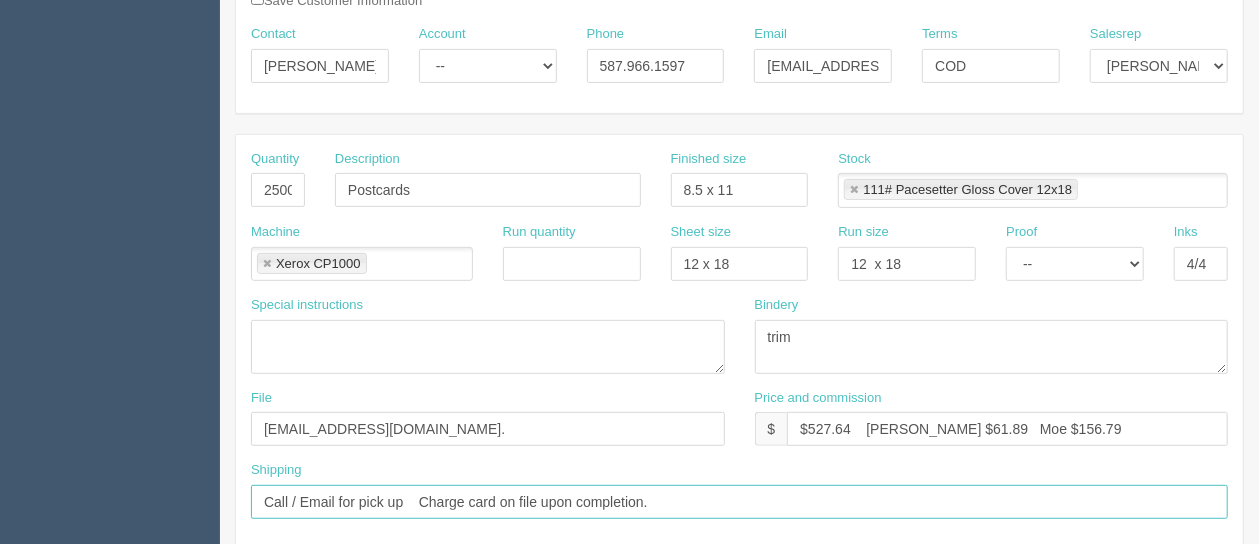 drag, startPoint x: 695, startPoint y: 499, endPoint x: 420, endPoint y: 491, distance: 275.11633 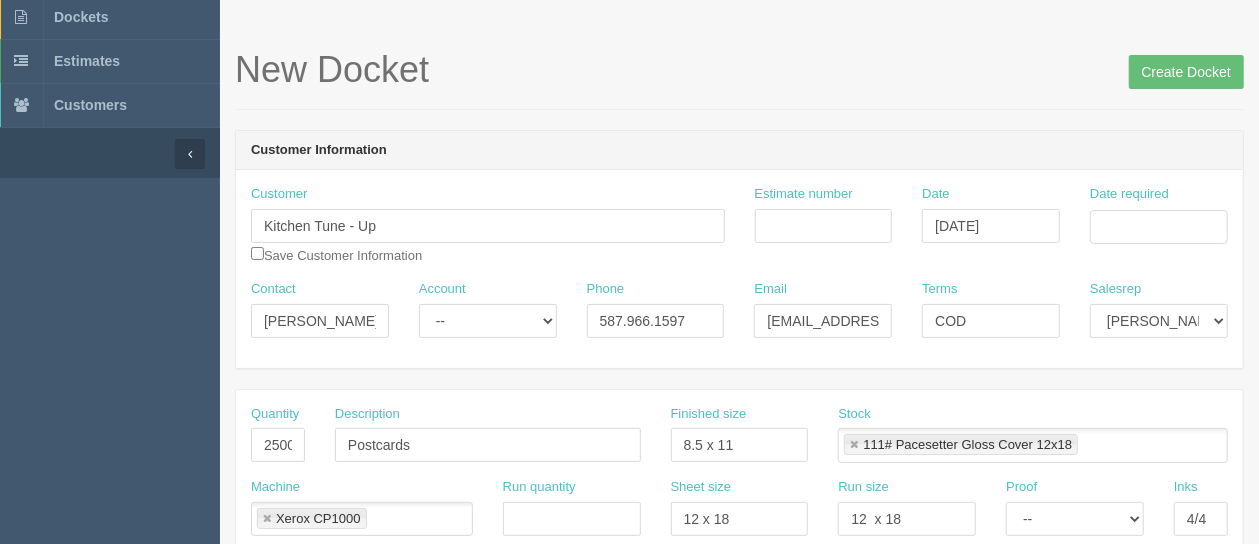 scroll, scrollTop: 0, scrollLeft: 0, axis: both 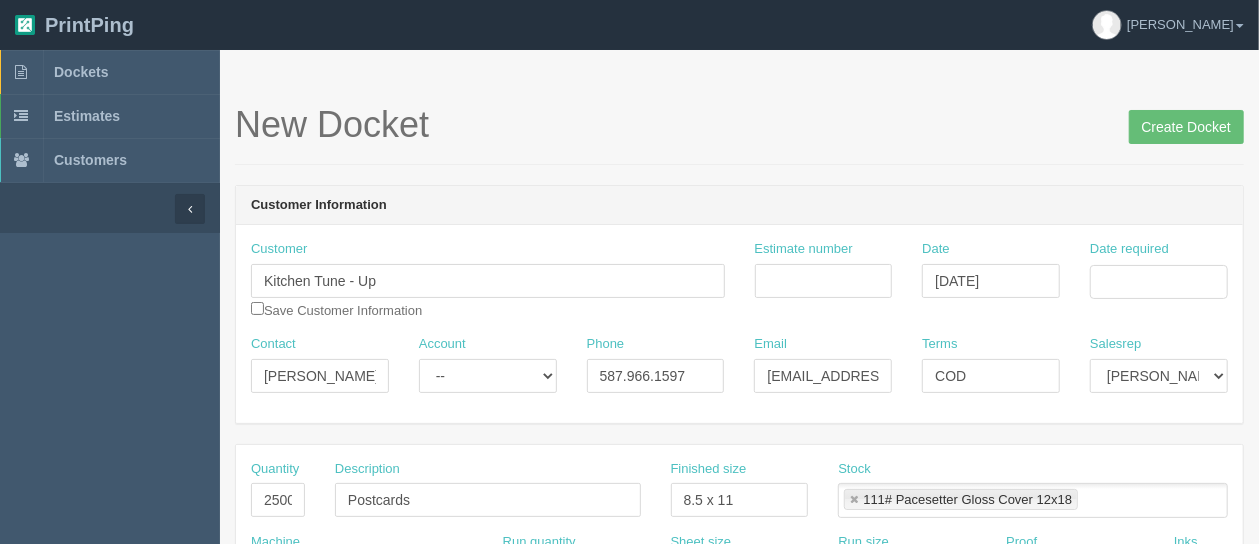 type on "Call / Email for pick up" 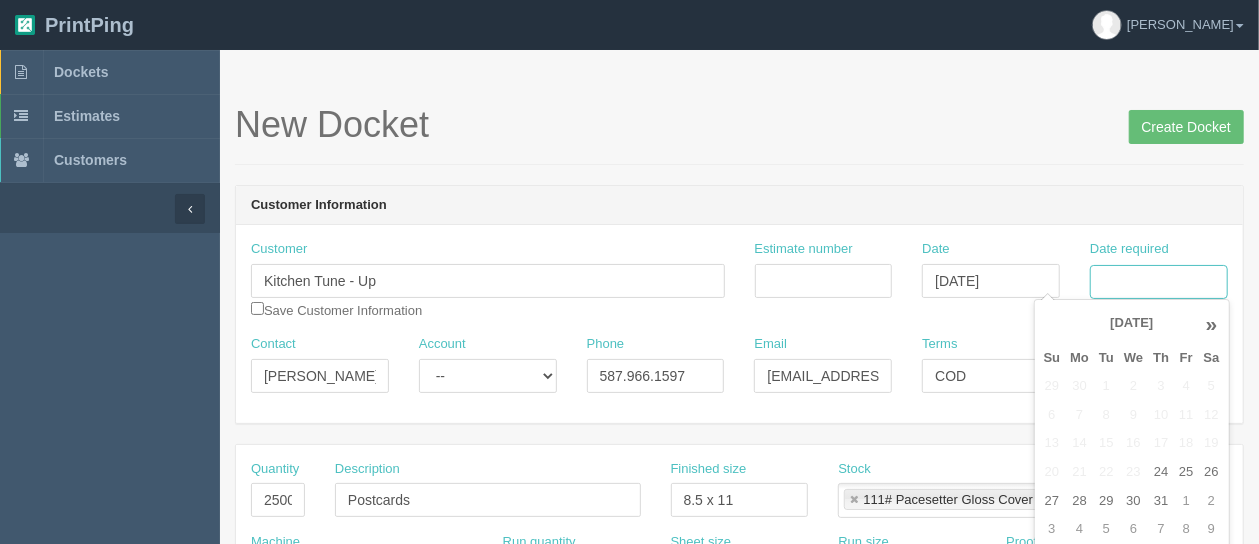 click on "Date required" at bounding box center (1159, 282) 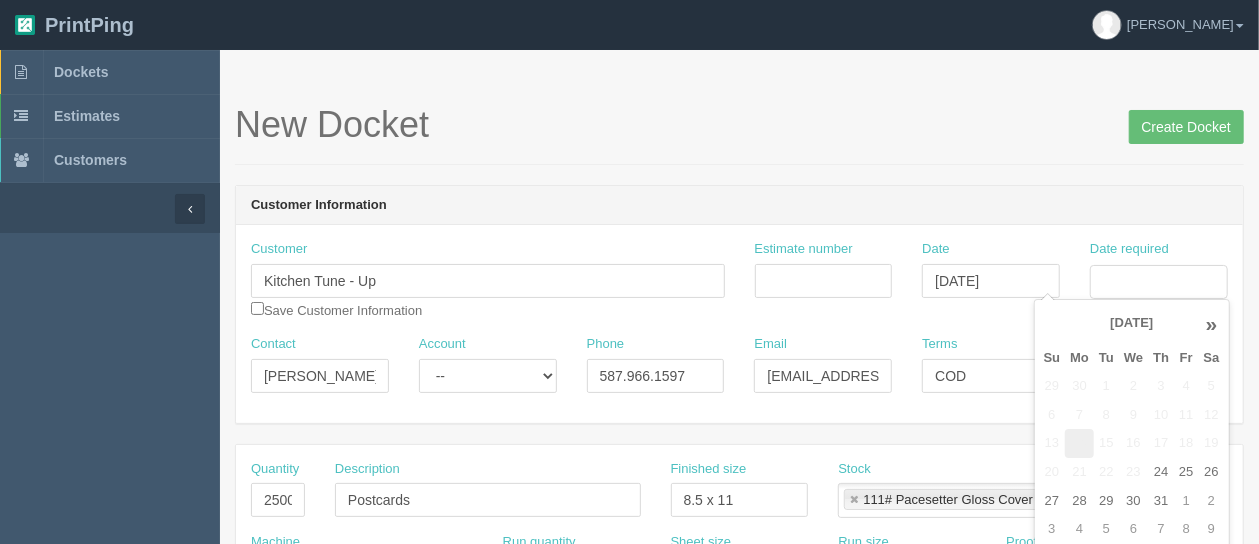 click on "14" at bounding box center (1079, 443) 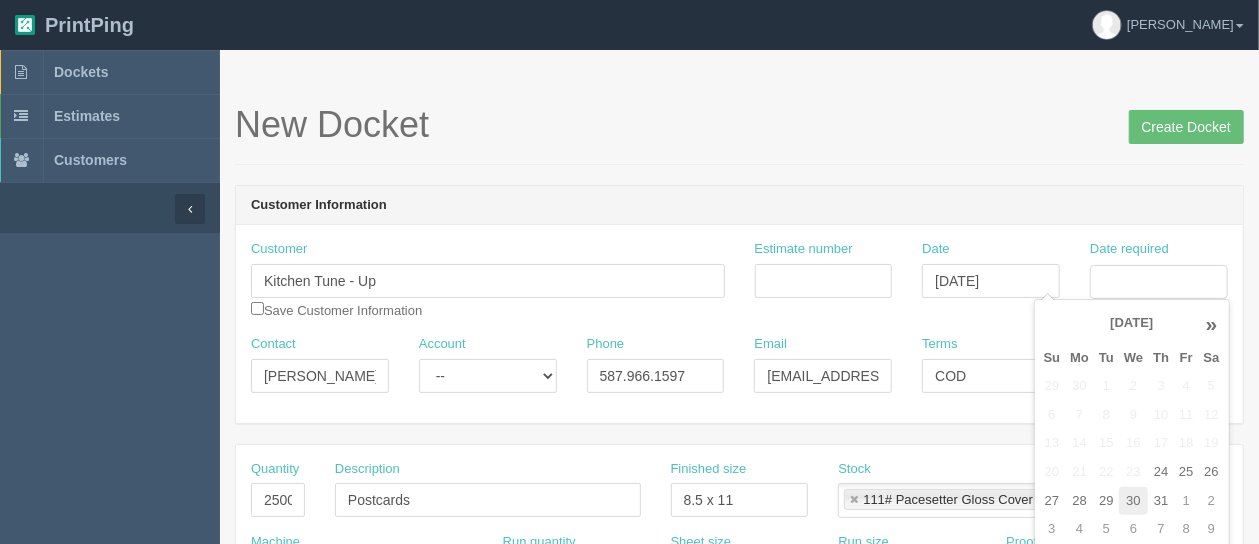 click on "30" at bounding box center (1133, 501) 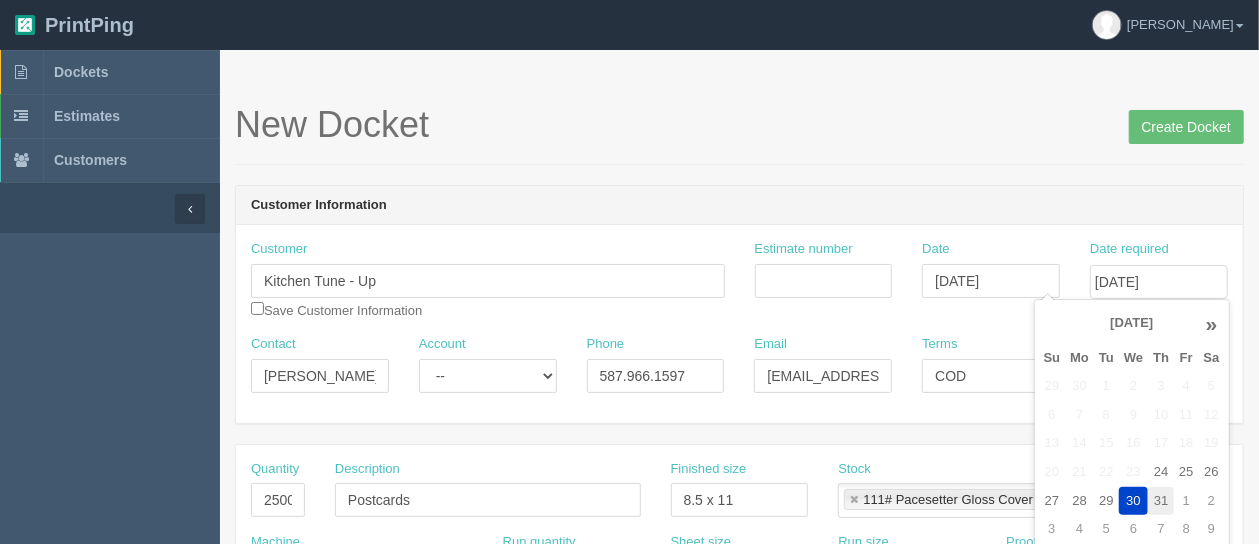 click on "31" at bounding box center [1161, 501] 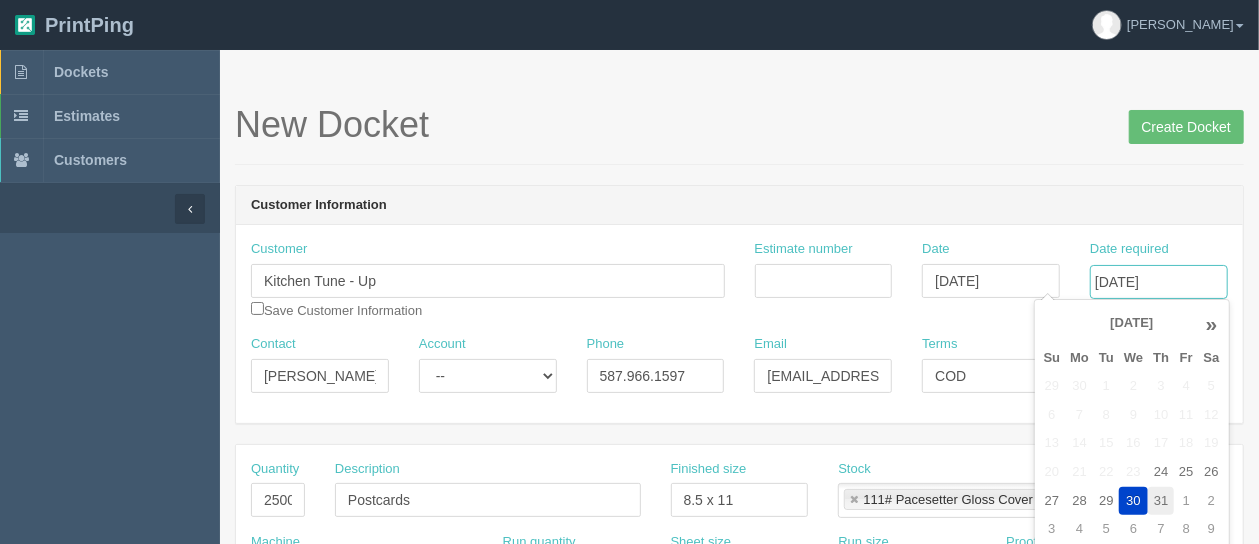 type on "July 31, 2025" 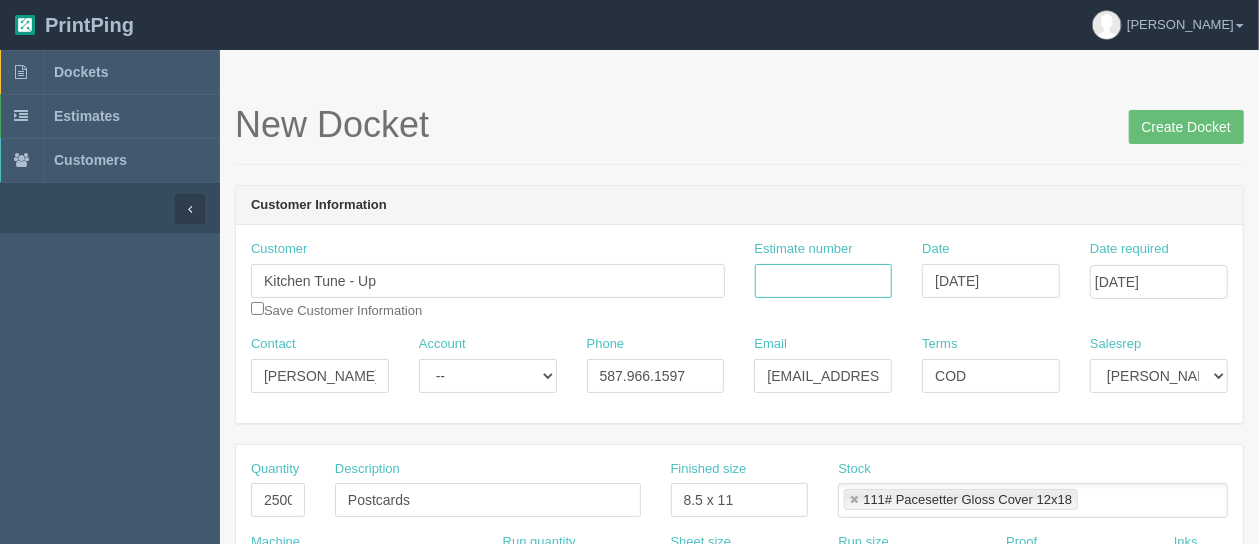 click on "Estimate number" at bounding box center [824, 281] 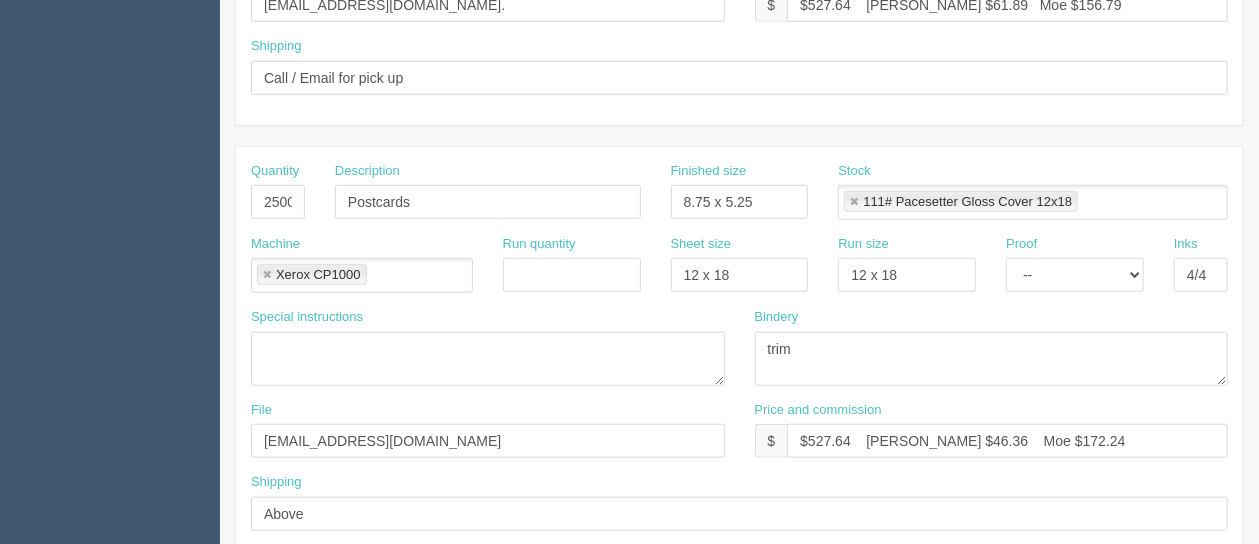 scroll, scrollTop: 706, scrollLeft: 0, axis: vertical 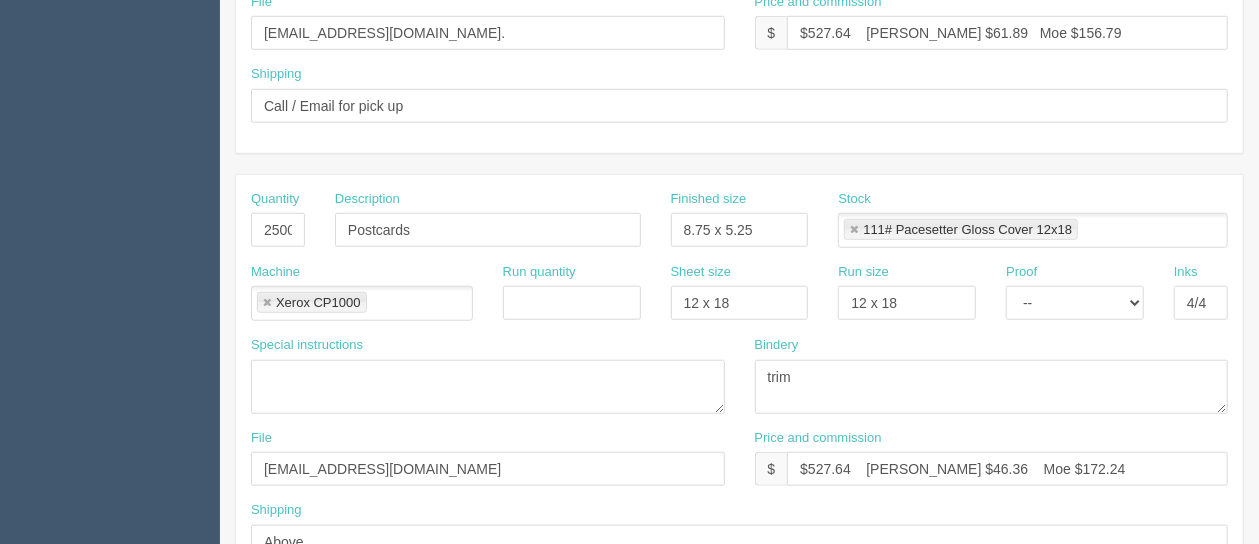 type on "91907" 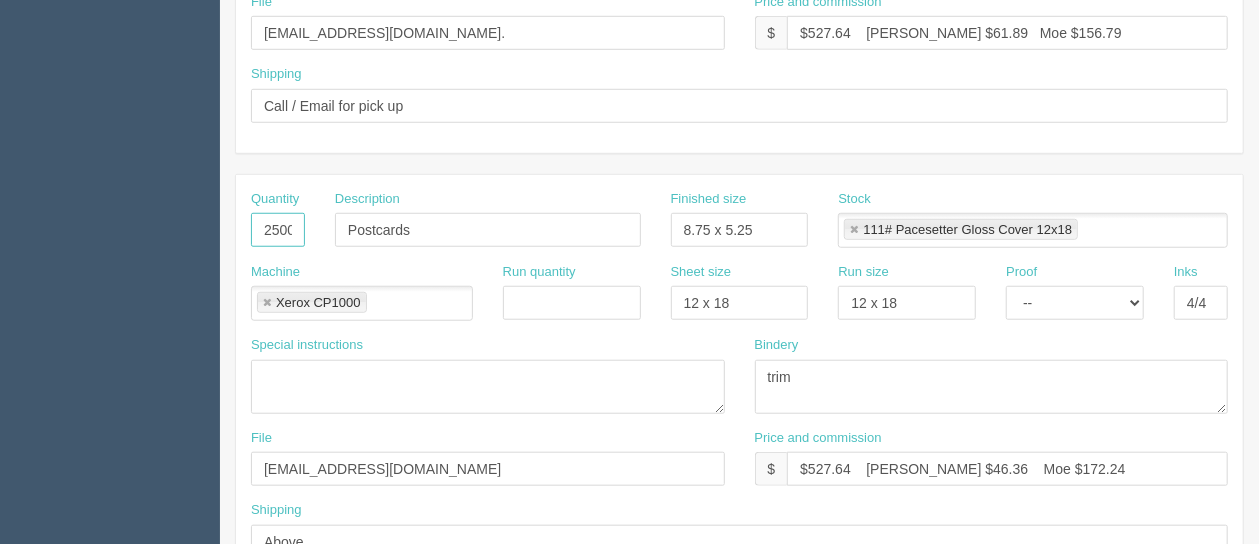 scroll, scrollTop: 0, scrollLeft: 2, axis: horizontal 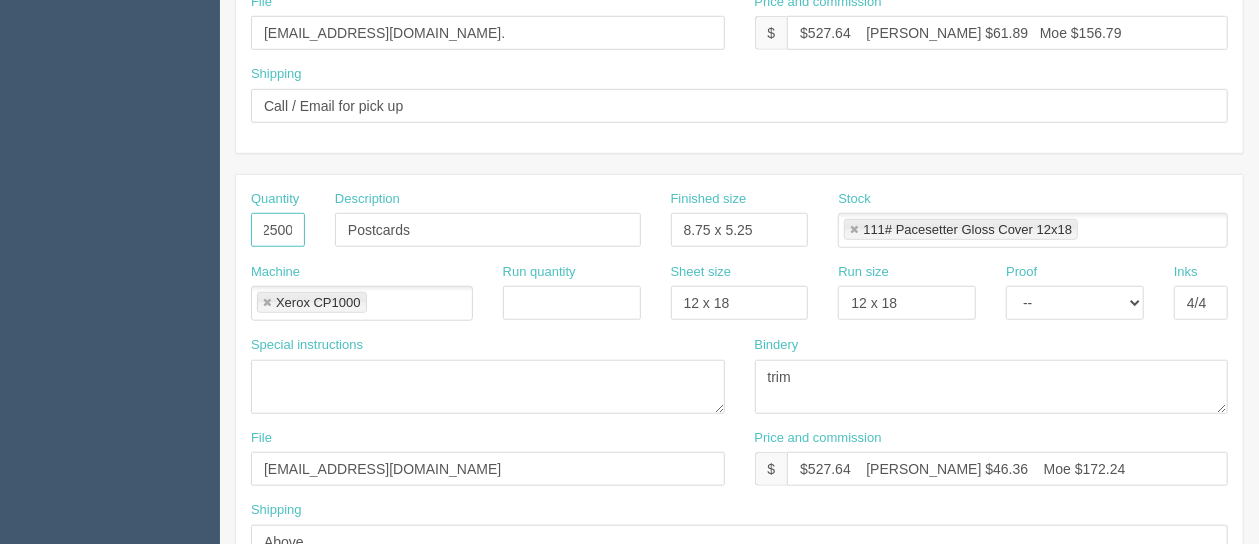 drag, startPoint x: 259, startPoint y: 231, endPoint x: 354, endPoint y: 234, distance: 95.047356 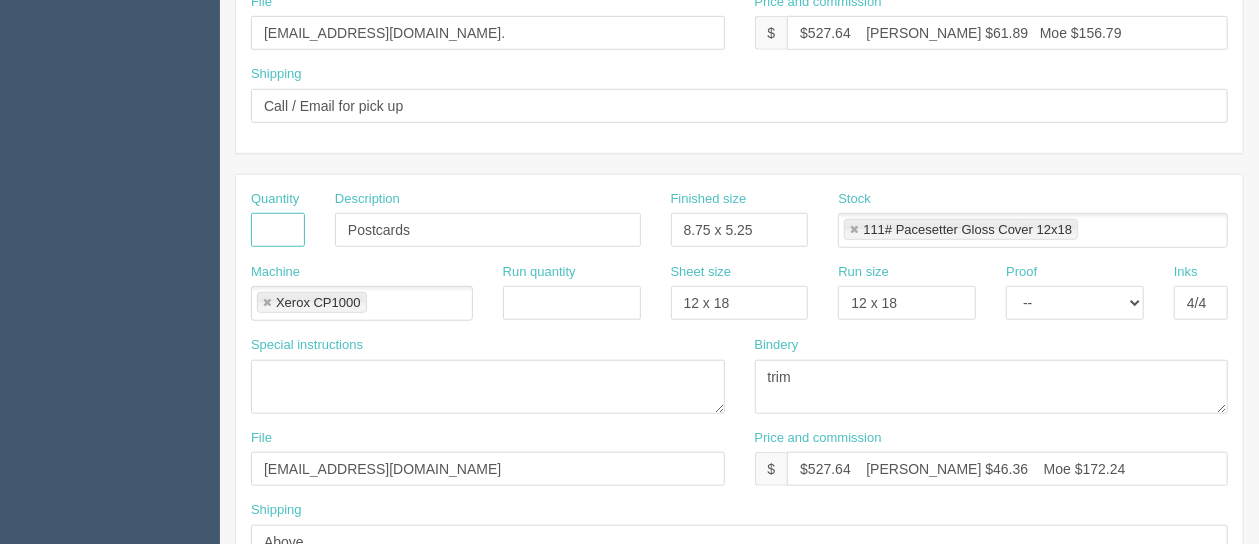 scroll, scrollTop: 0, scrollLeft: 0, axis: both 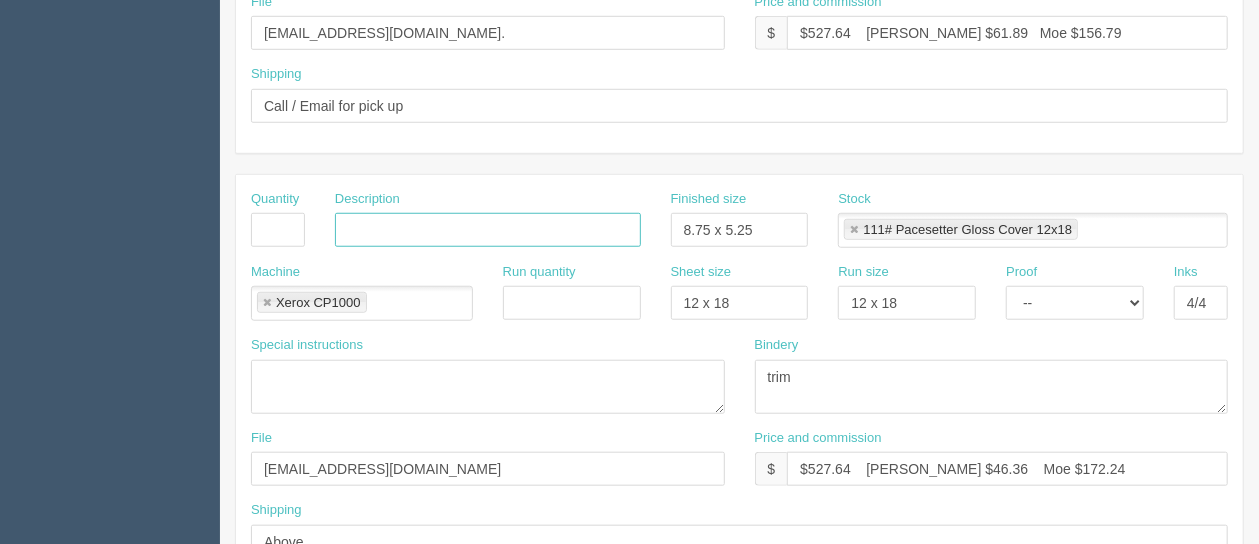type 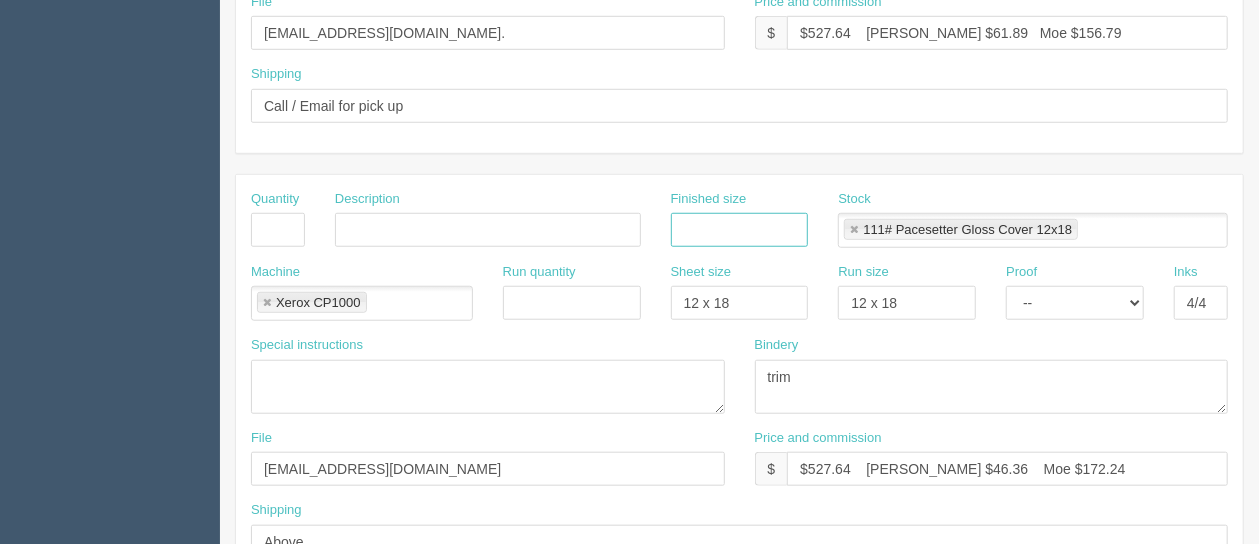 type 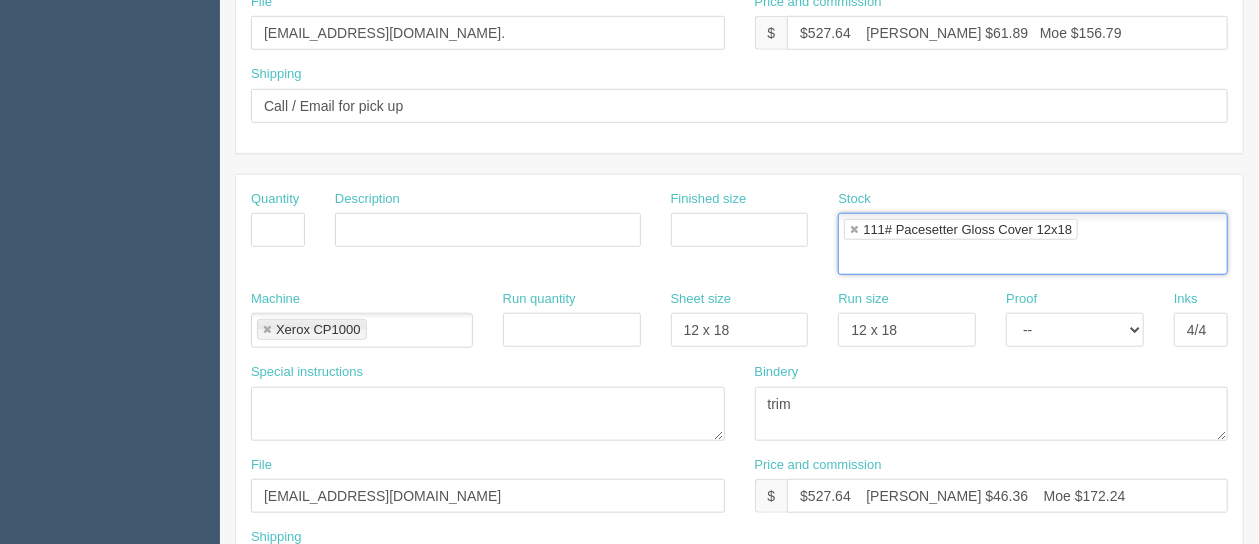 type on "100# Carolina C1S Offset 23x35" 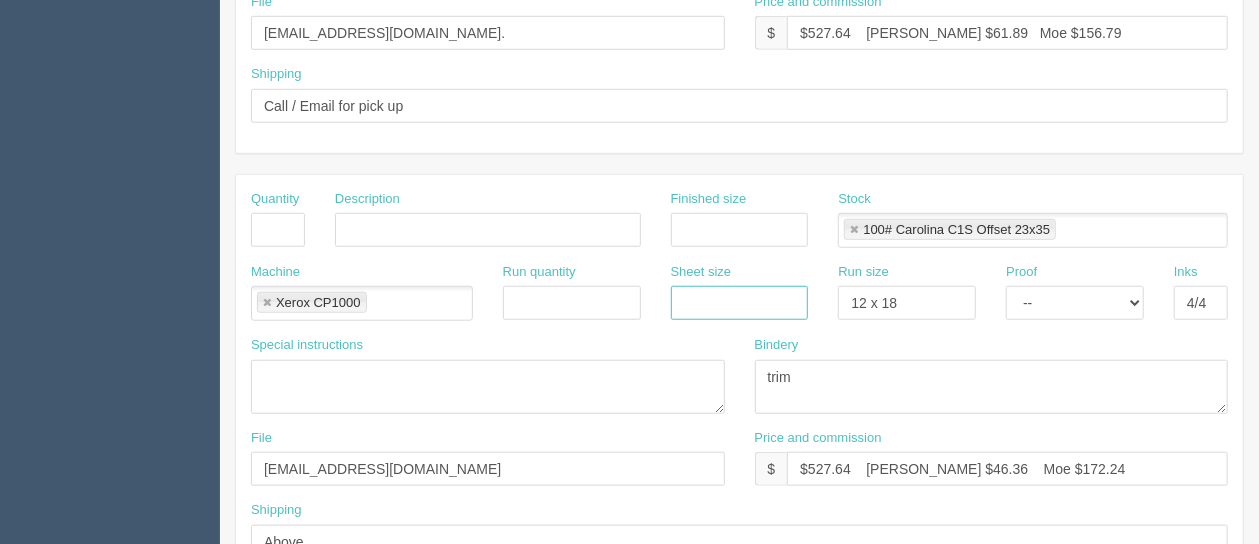 type 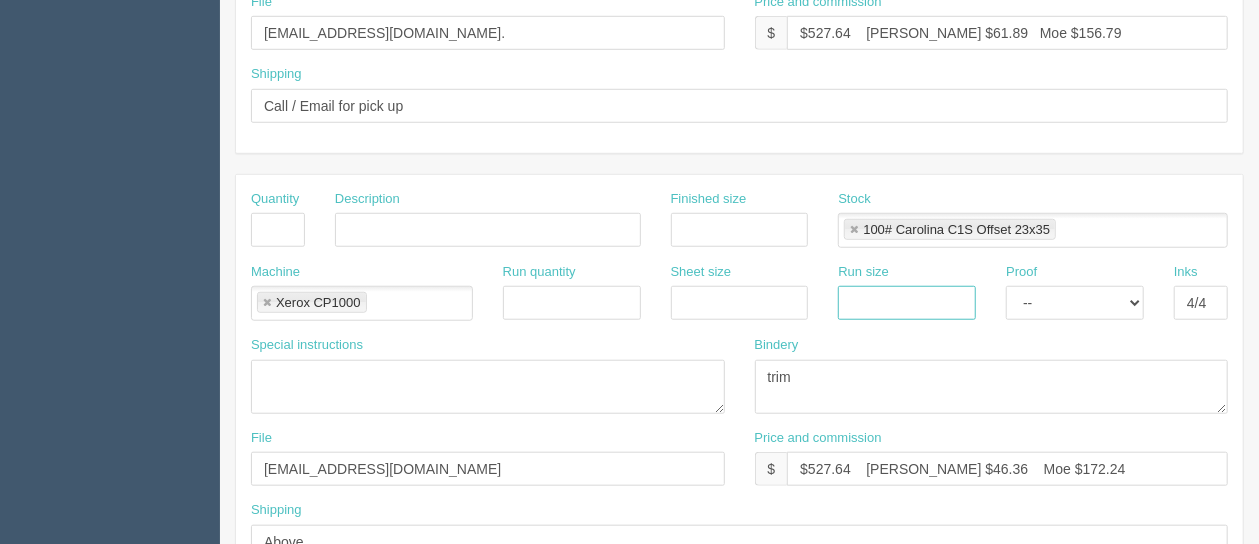 type 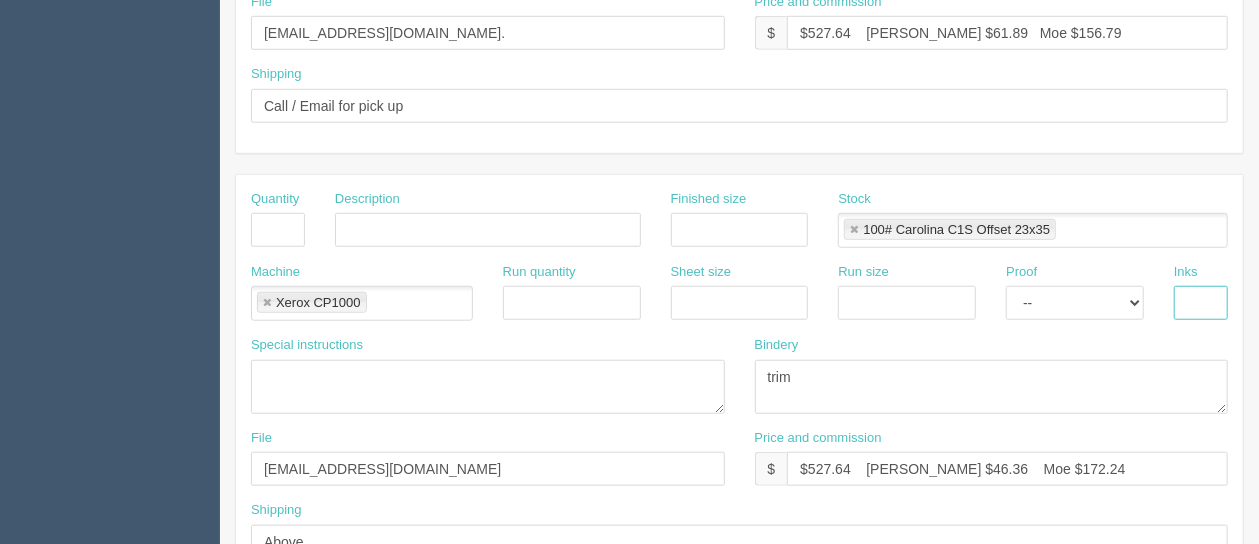 type 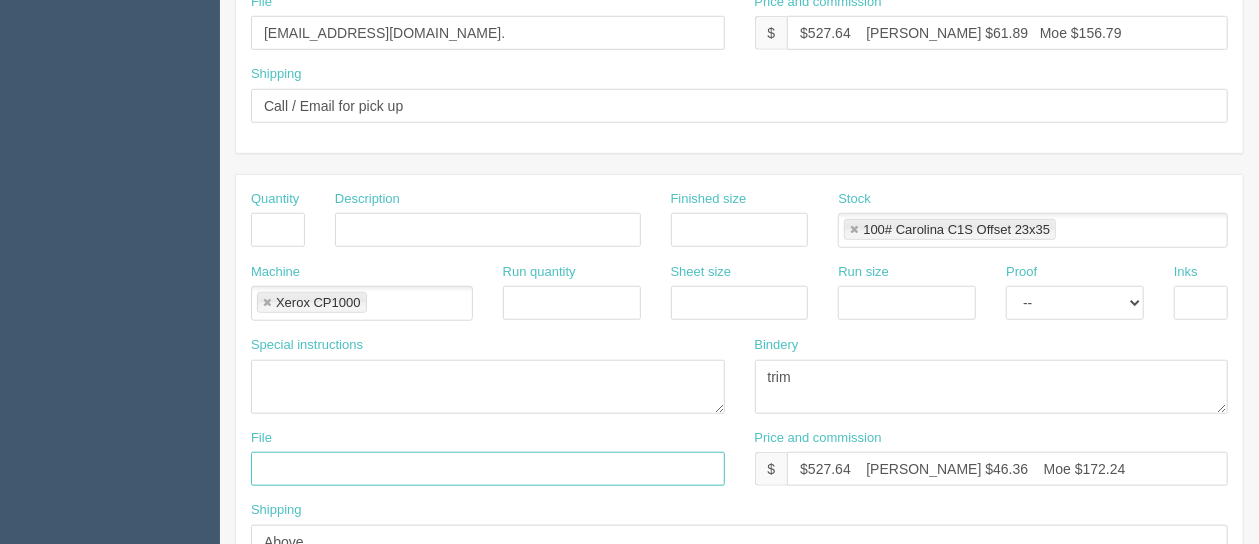 type 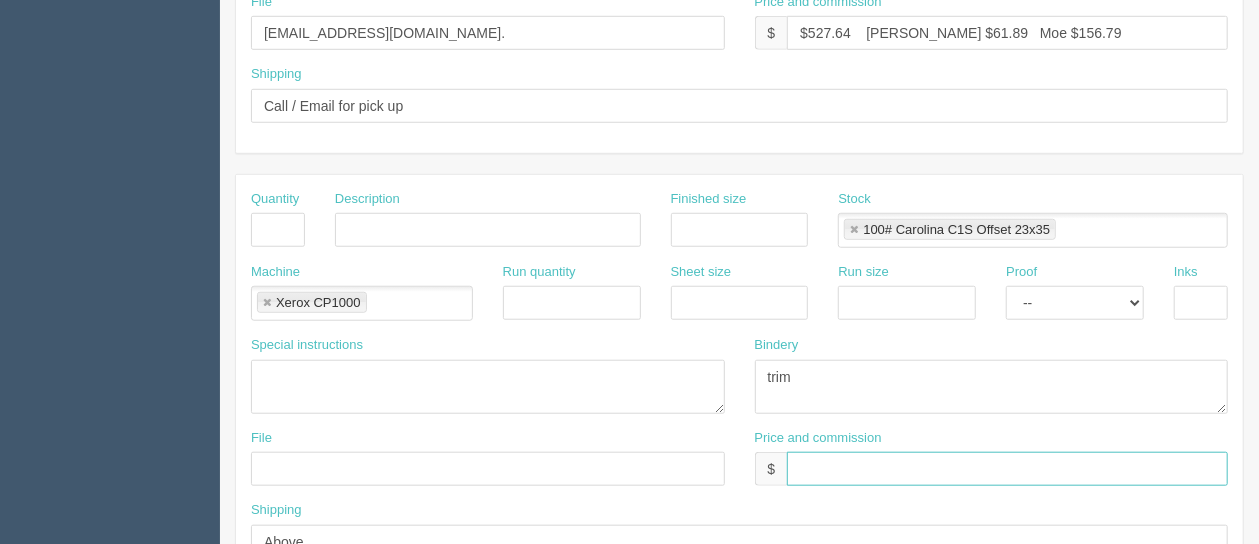 type 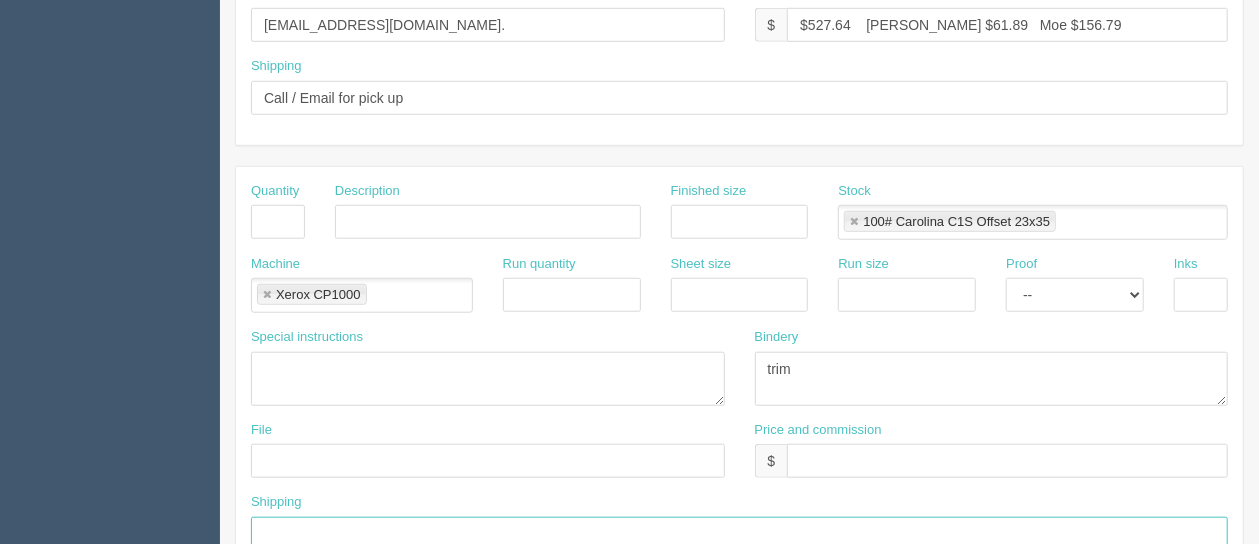 type 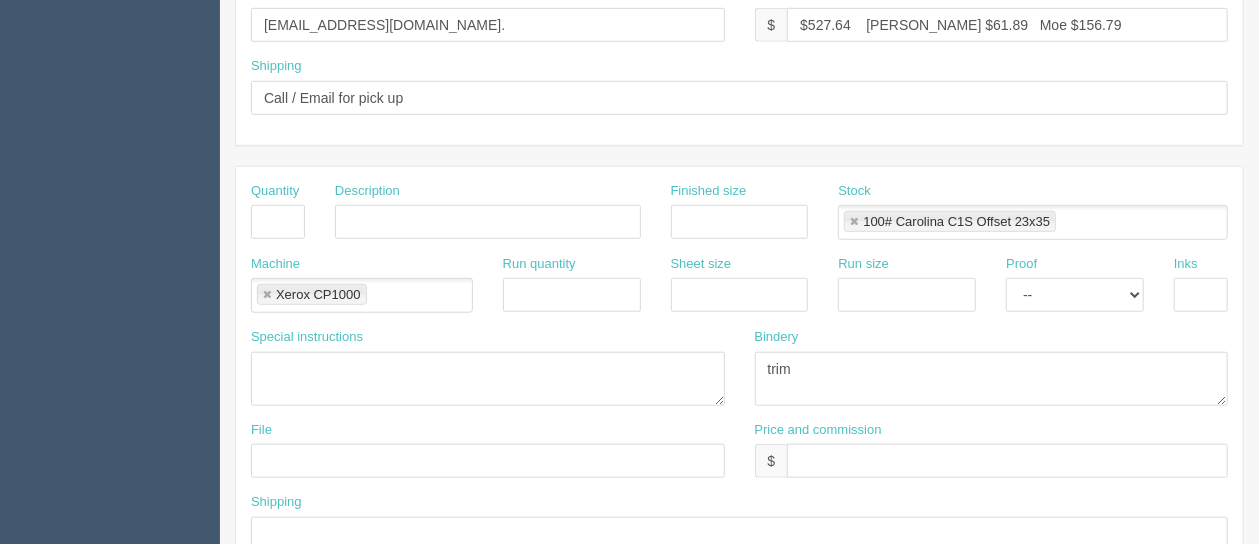 scroll, scrollTop: 1093, scrollLeft: 0, axis: vertical 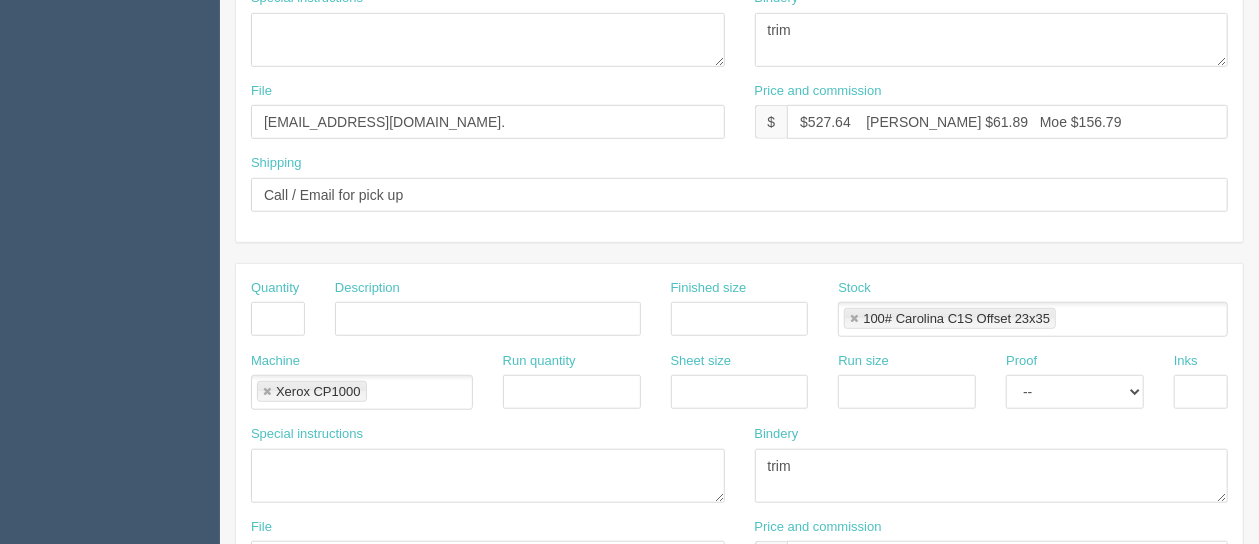 click at bounding box center [854, 319] 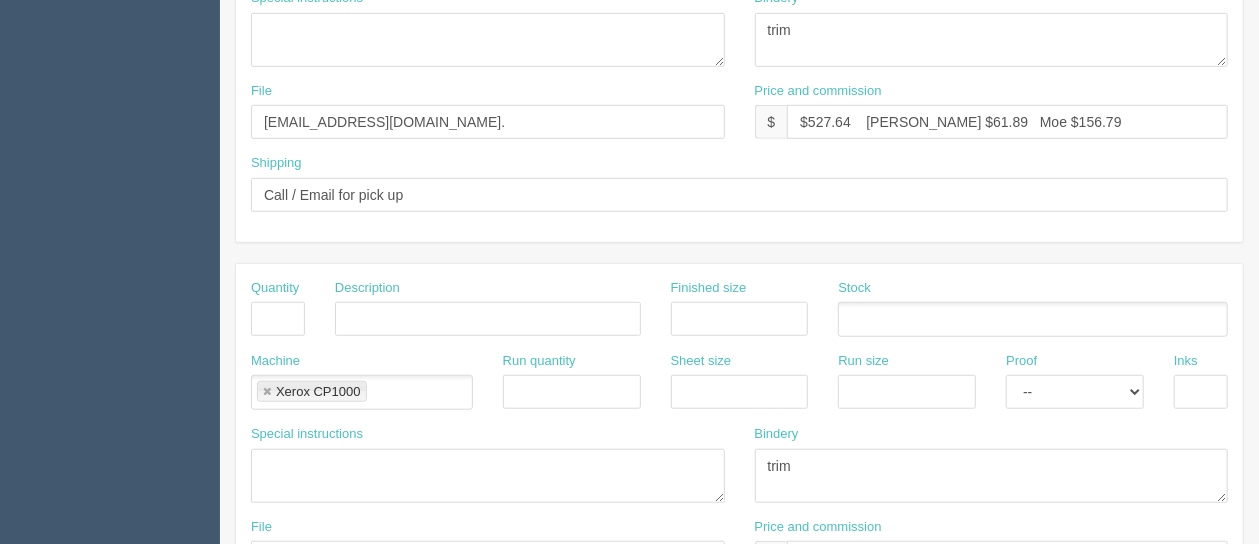click on "Xerox CP1000" at bounding box center [312, 391] 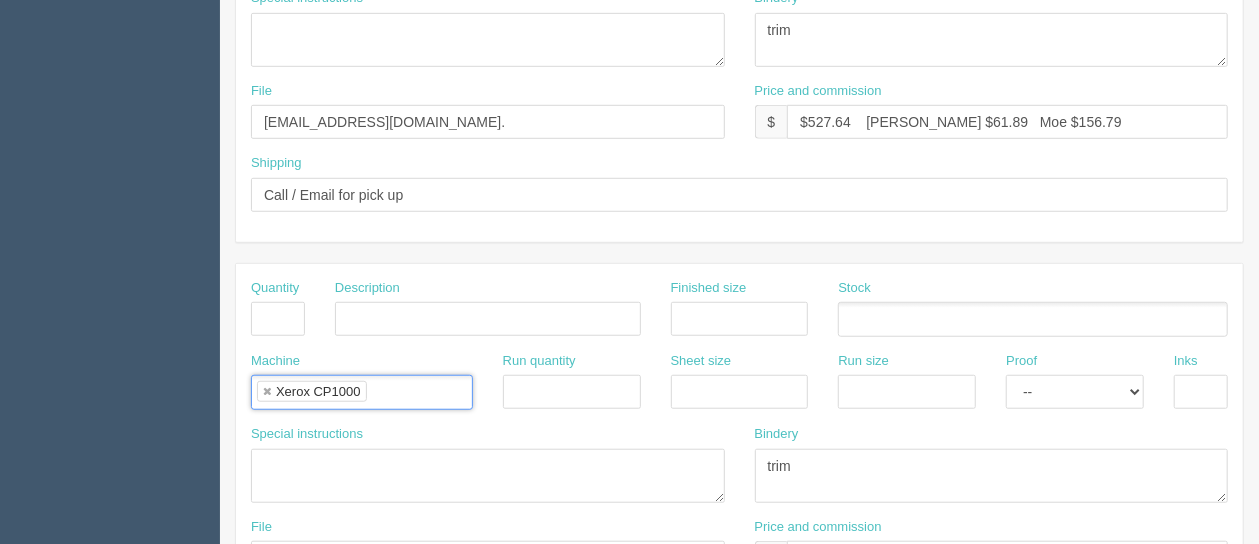 click at bounding box center [267, 392] 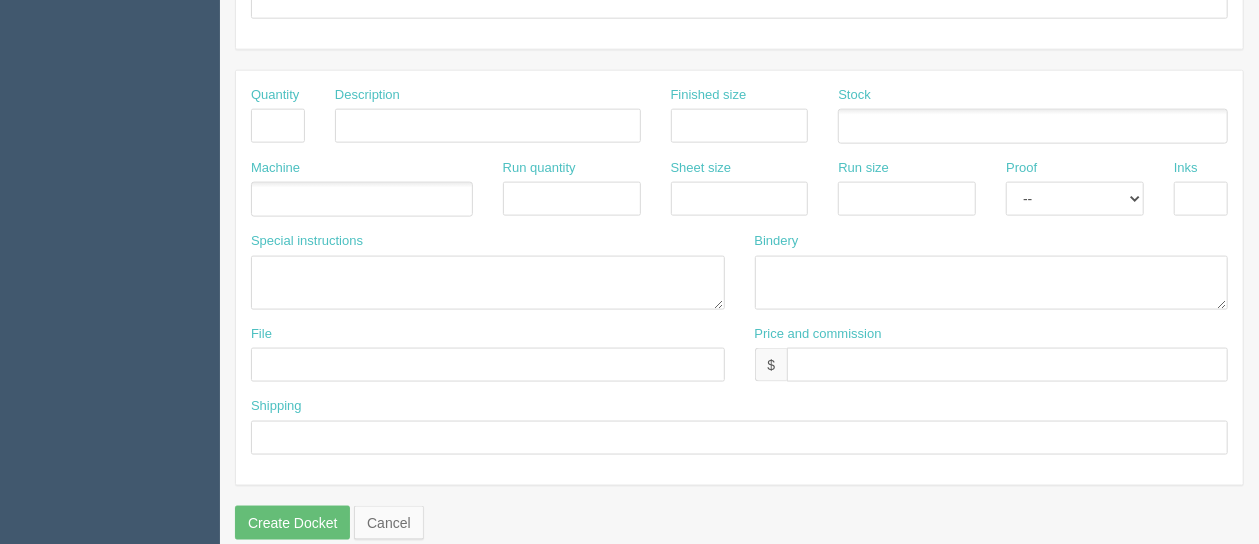 scroll, scrollTop: 1237, scrollLeft: 0, axis: vertical 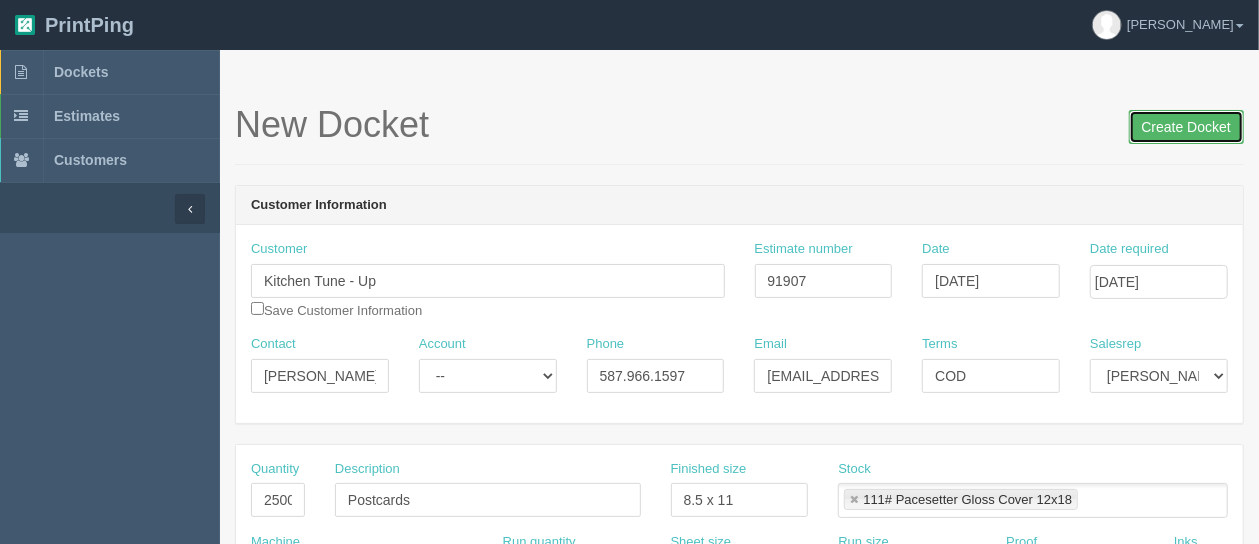 click on "Create Docket" at bounding box center [1186, 127] 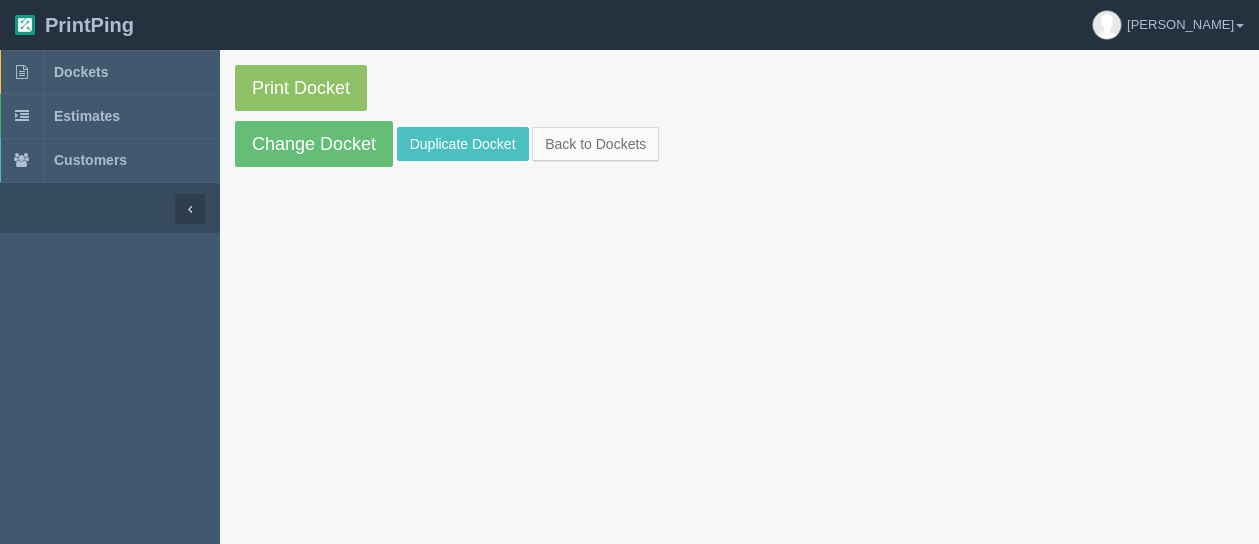 scroll, scrollTop: 0, scrollLeft: 0, axis: both 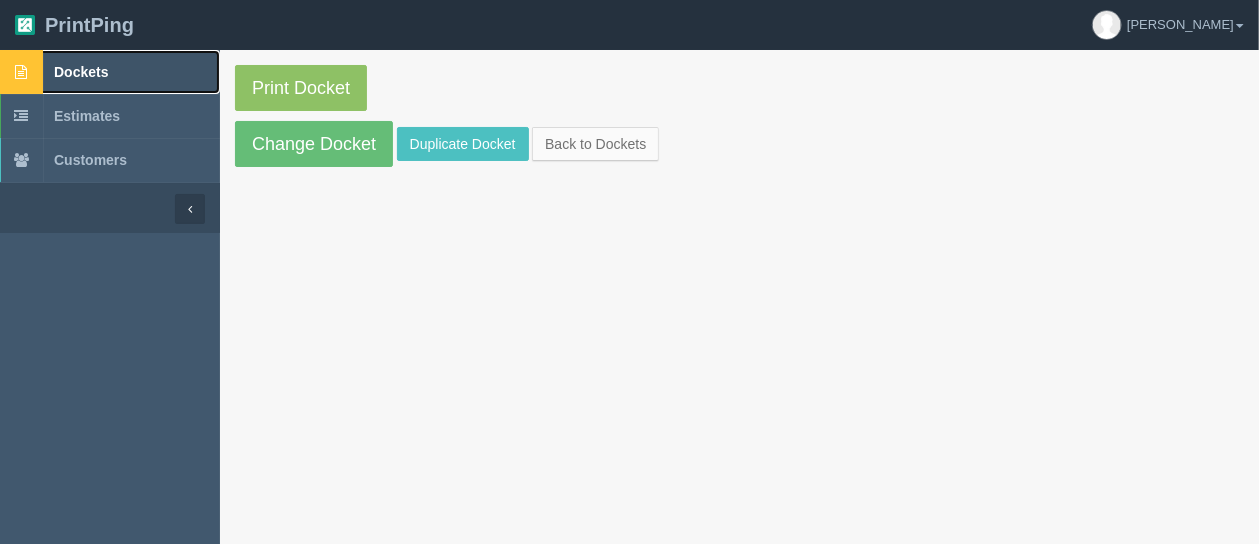 click on "Dockets" at bounding box center (81, 72) 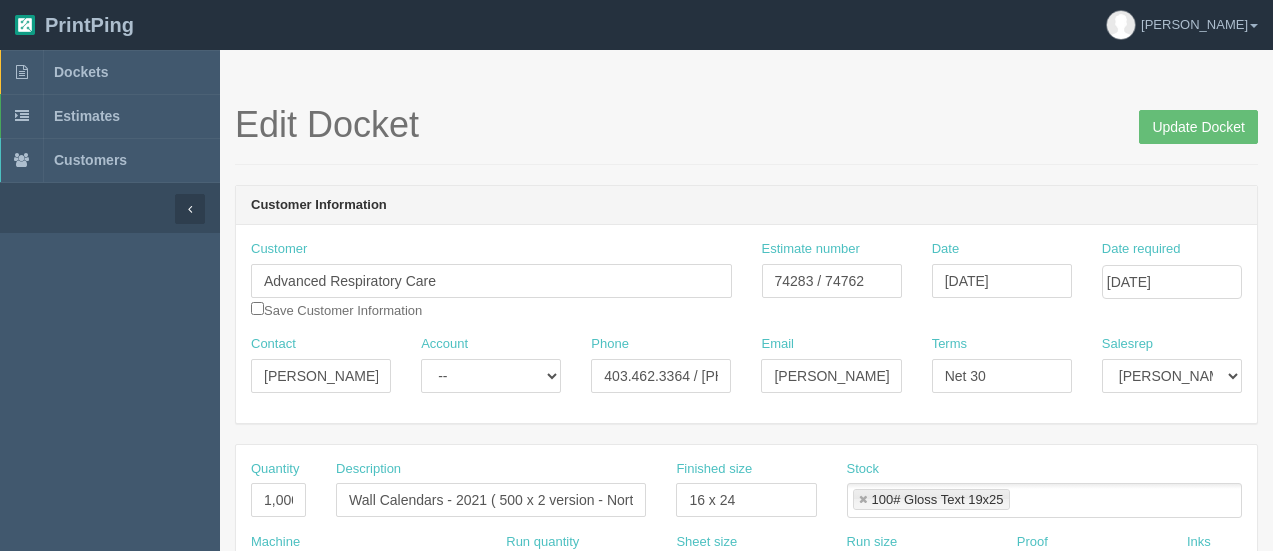 scroll, scrollTop: 0, scrollLeft: 0, axis: both 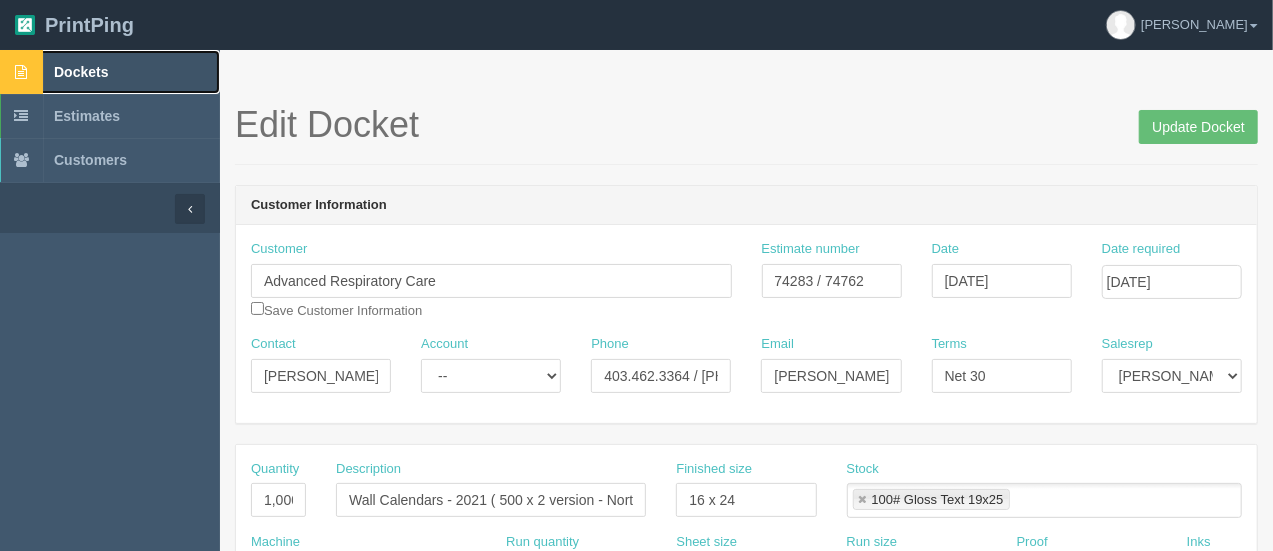 click on "Dockets" at bounding box center [110, 72] 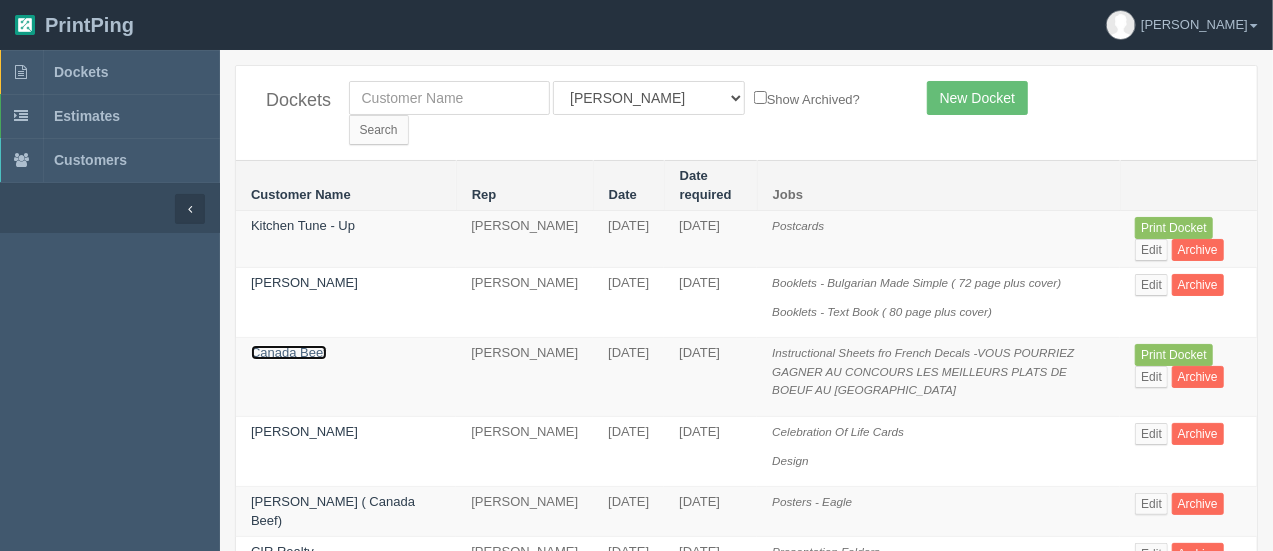 click on "Canada Beef" at bounding box center [289, 352] 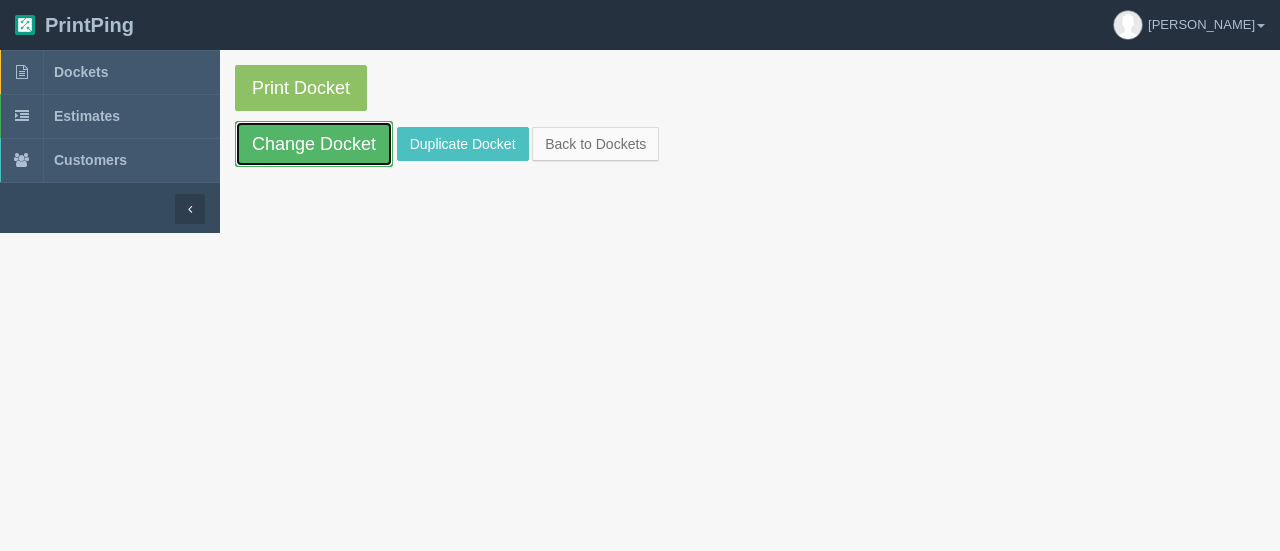 click on "Change Docket" at bounding box center (314, 144) 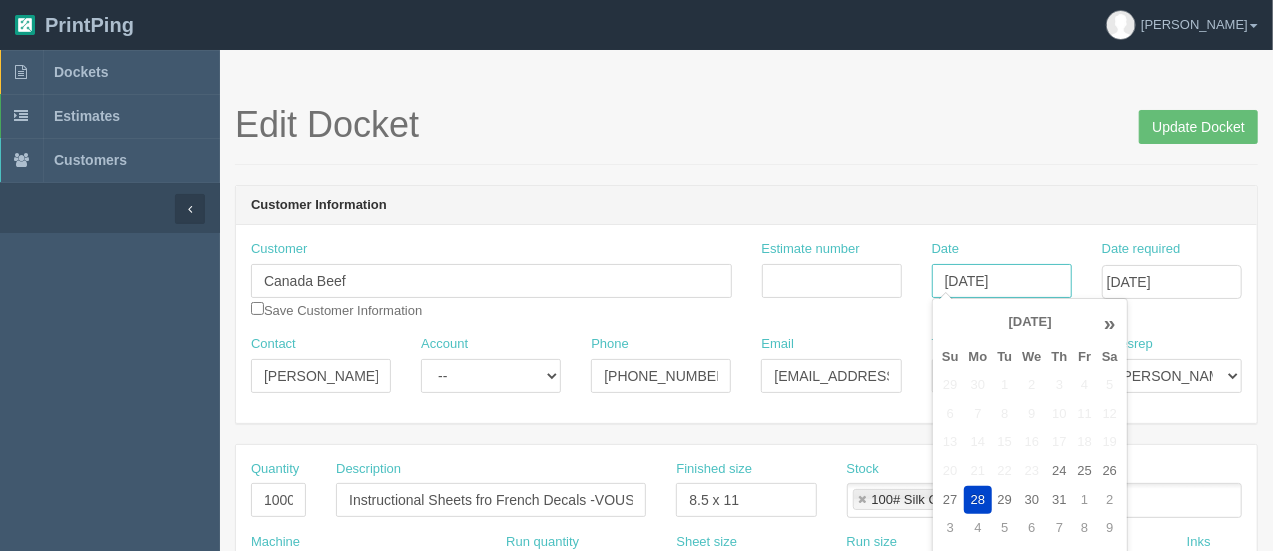 click on "July 28, 2025" at bounding box center (1002, 281) 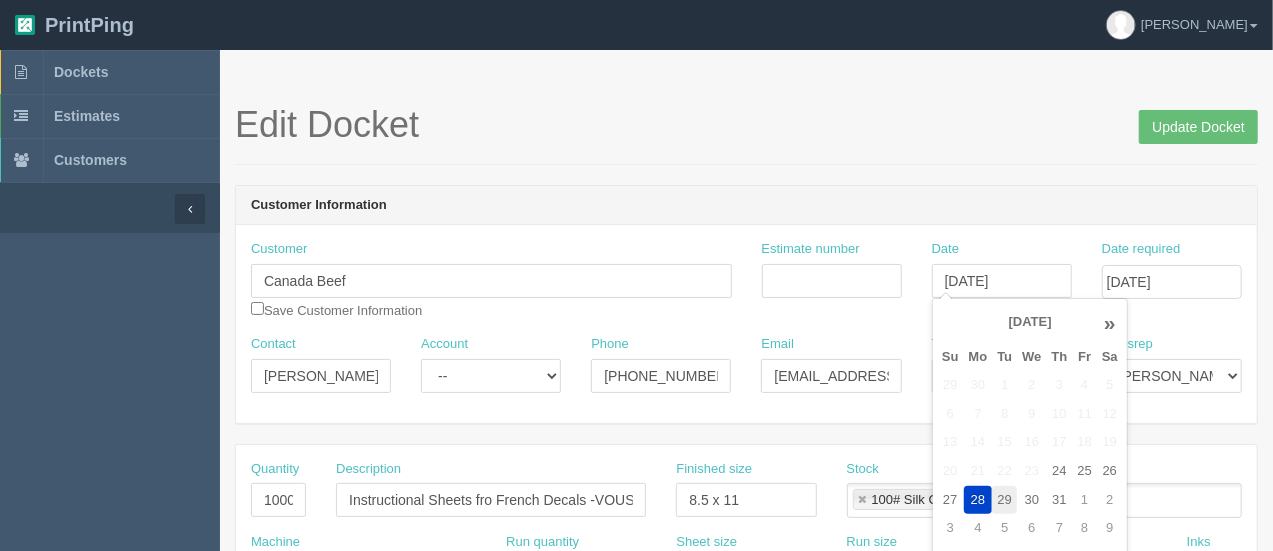 click on "29" at bounding box center [1004, 500] 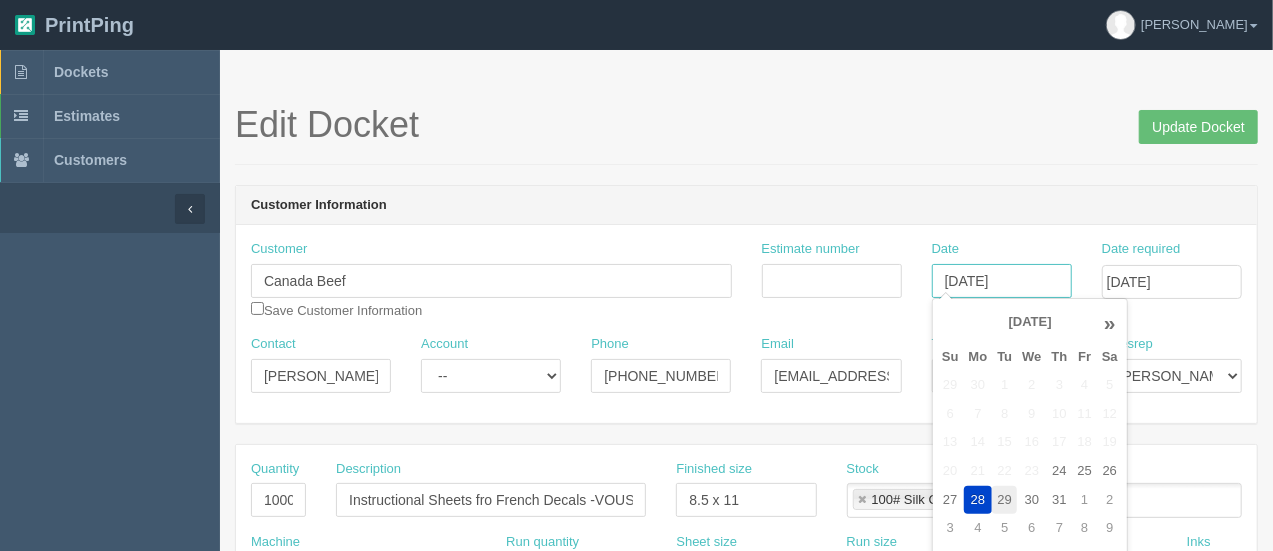 type on "July 29, 2025" 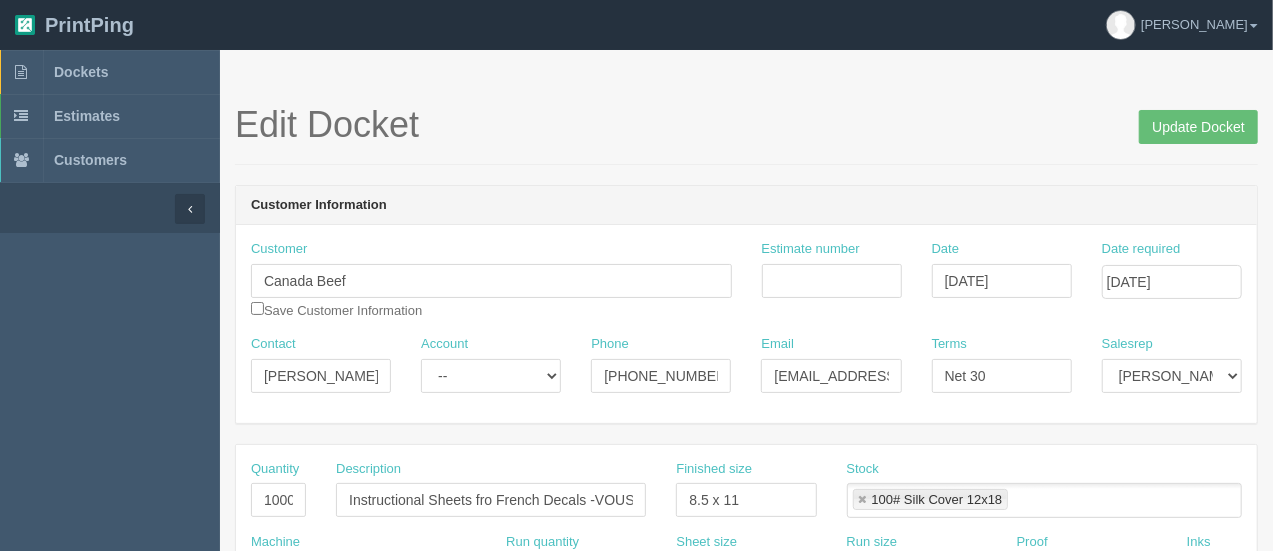 click on "Customer Information" at bounding box center [746, 206] 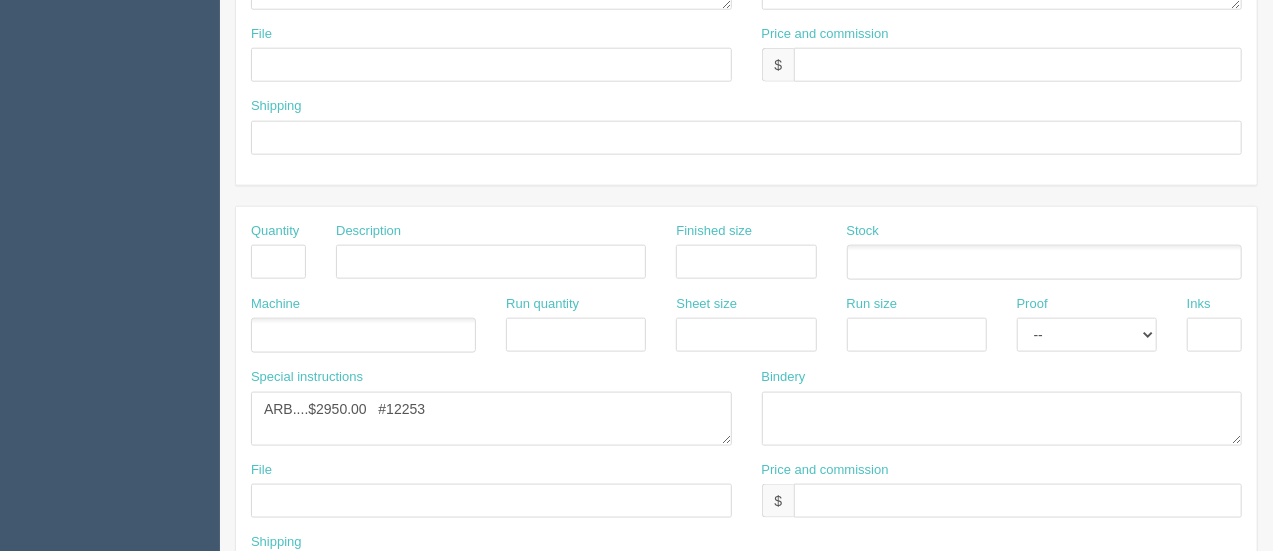 scroll, scrollTop: 1254, scrollLeft: 0, axis: vertical 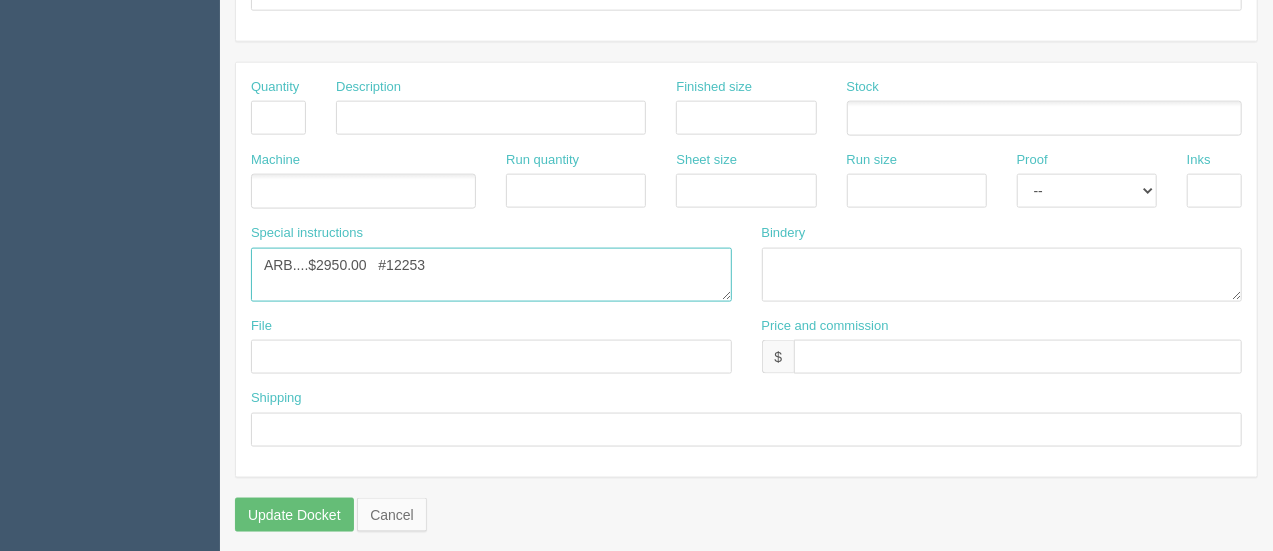click on "ARB....$2950.00   #12253" at bounding box center (491, 275) 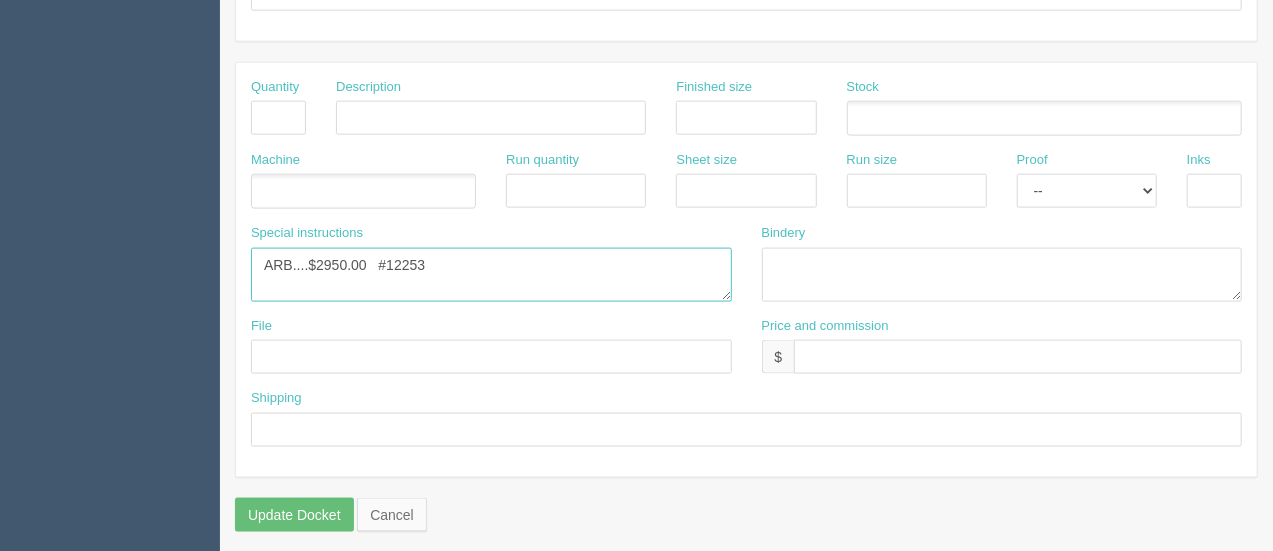 click on "ARB....$2950.00   #12253" at bounding box center [491, 275] 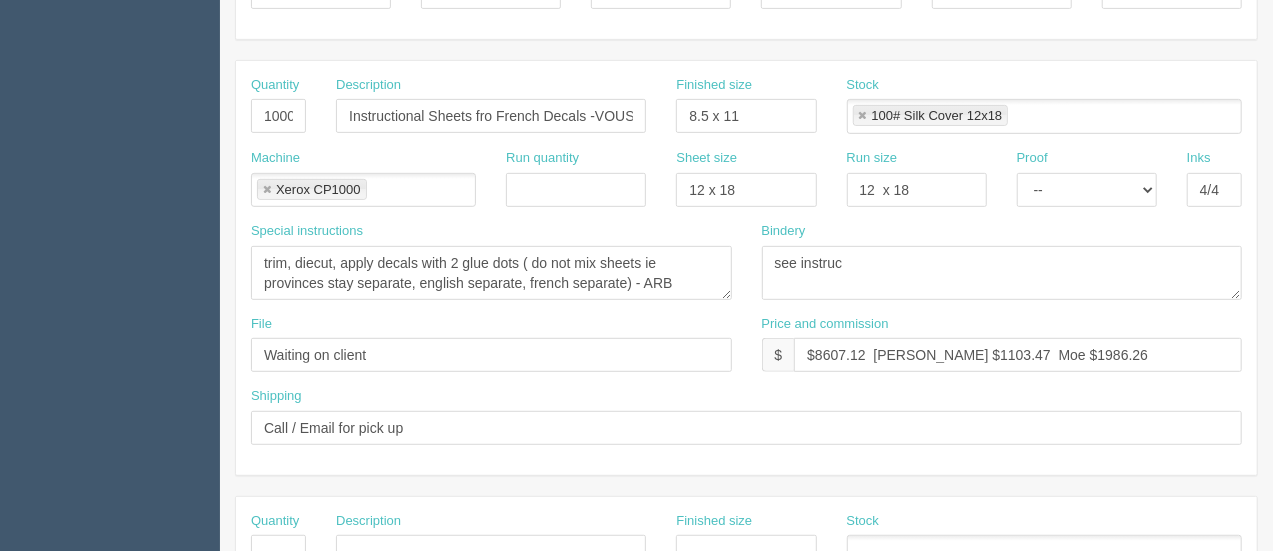 scroll, scrollTop: 380, scrollLeft: 0, axis: vertical 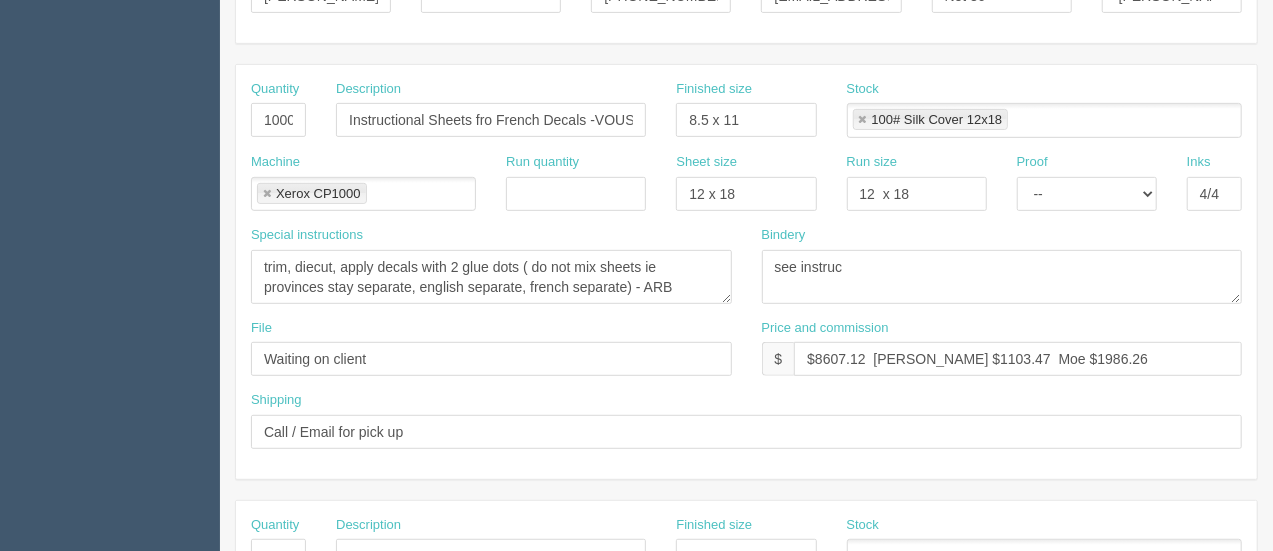 type on "ARB....$1203.70     #12253" 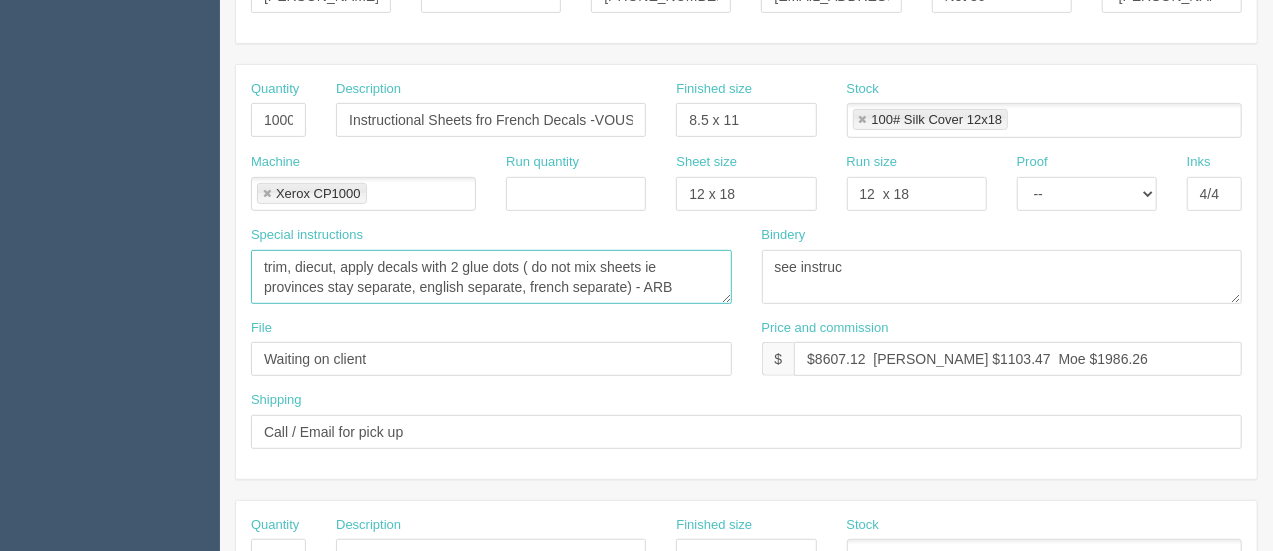 click on "trim, diecut, apply decals with 2 glue dots ( do not mix sheets ie provinces stay separate, english separate, french separate) - ARB" at bounding box center (491, 277) 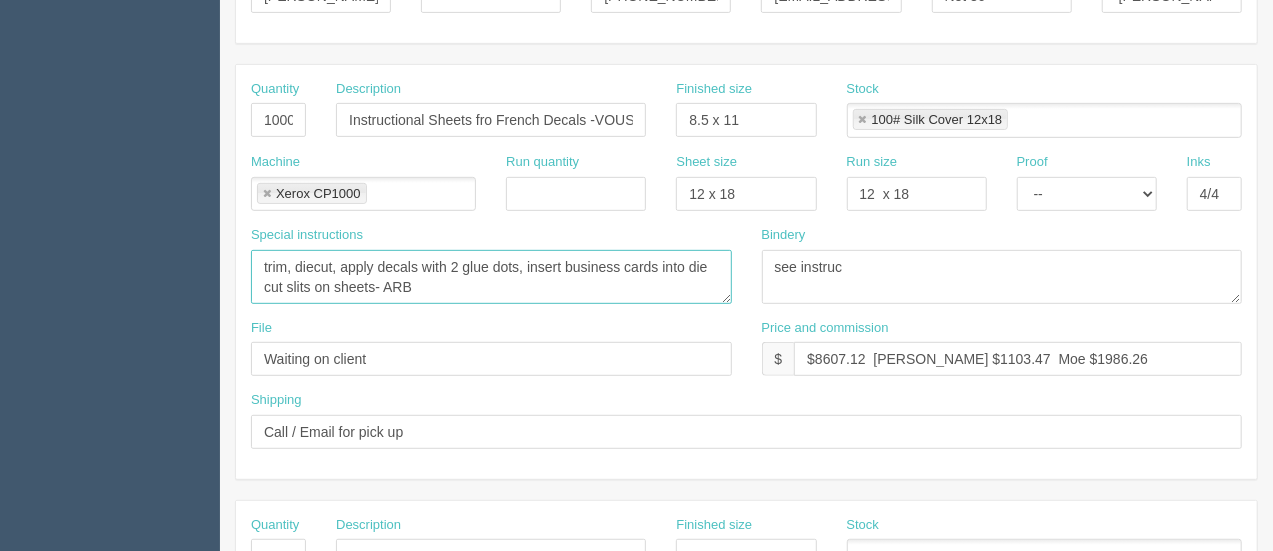 type on "trim, diecut, apply decals with 2 glue dots, insert business cards into die cut slits on sheets- ARB" 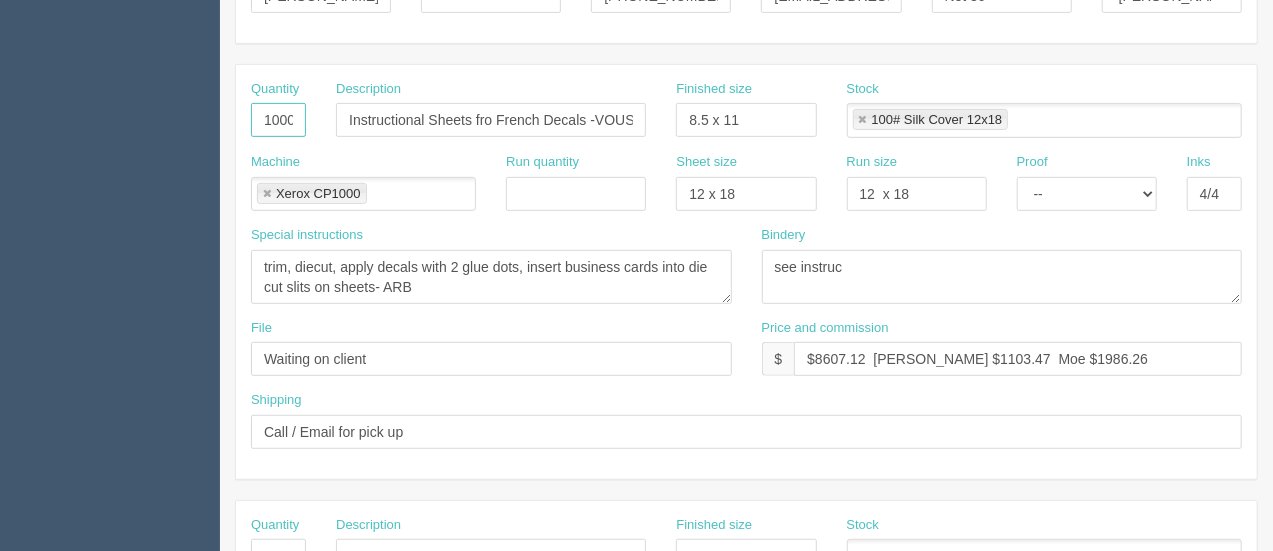 scroll, scrollTop: 0, scrollLeft: 8, axis: horizontal 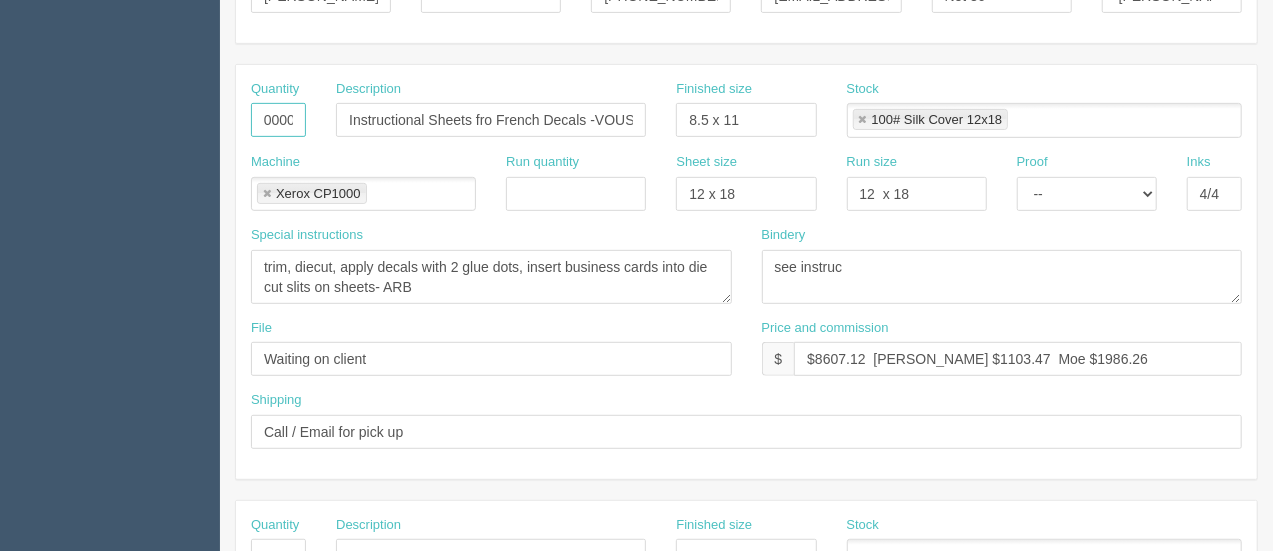 drag, startPoint x: 257, startPoint y: 111, endPoint x: 337, endPoint y: 123, distance: 80.895 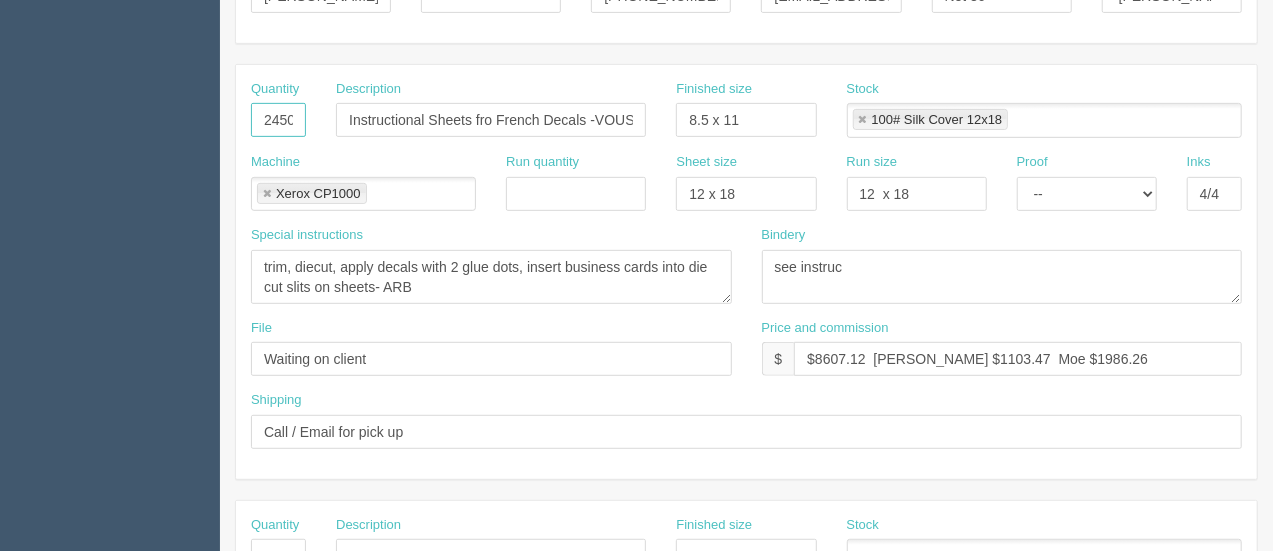 scroll, scrollTop: 0, scrollLeft: 1, axis: horizontal 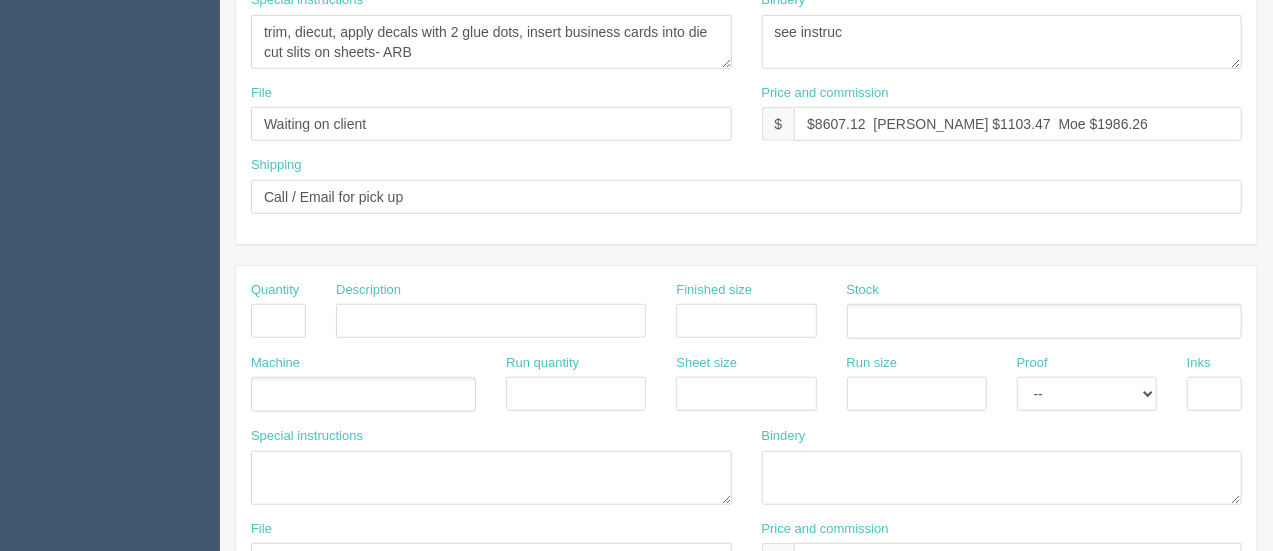 type on "2450" 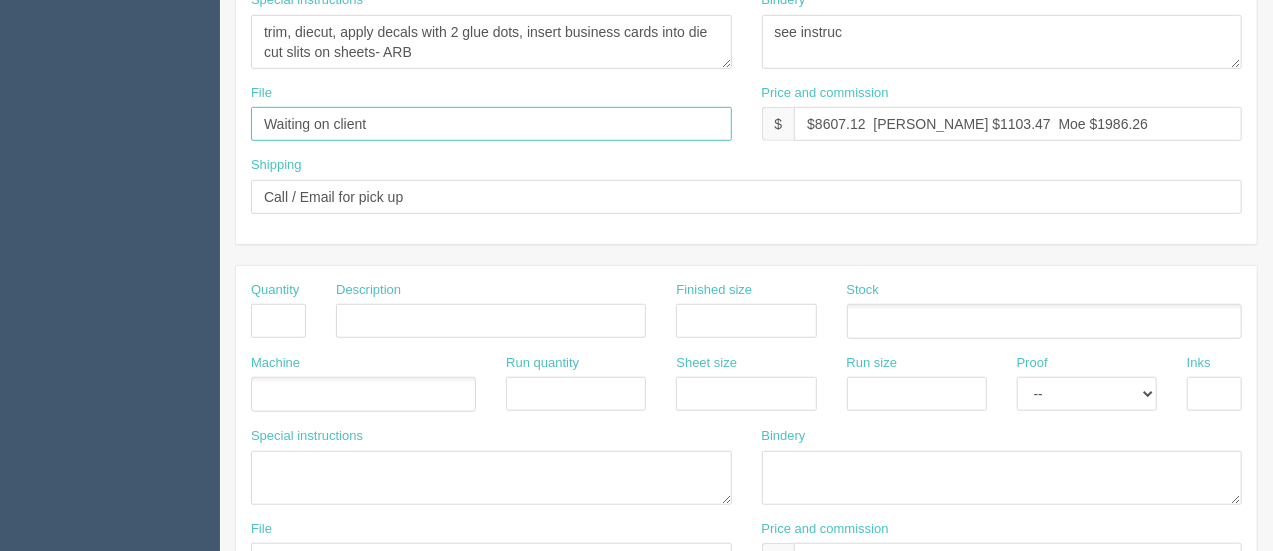 scroll, scrollTop: 0, scrollLeft: 0, axis: both 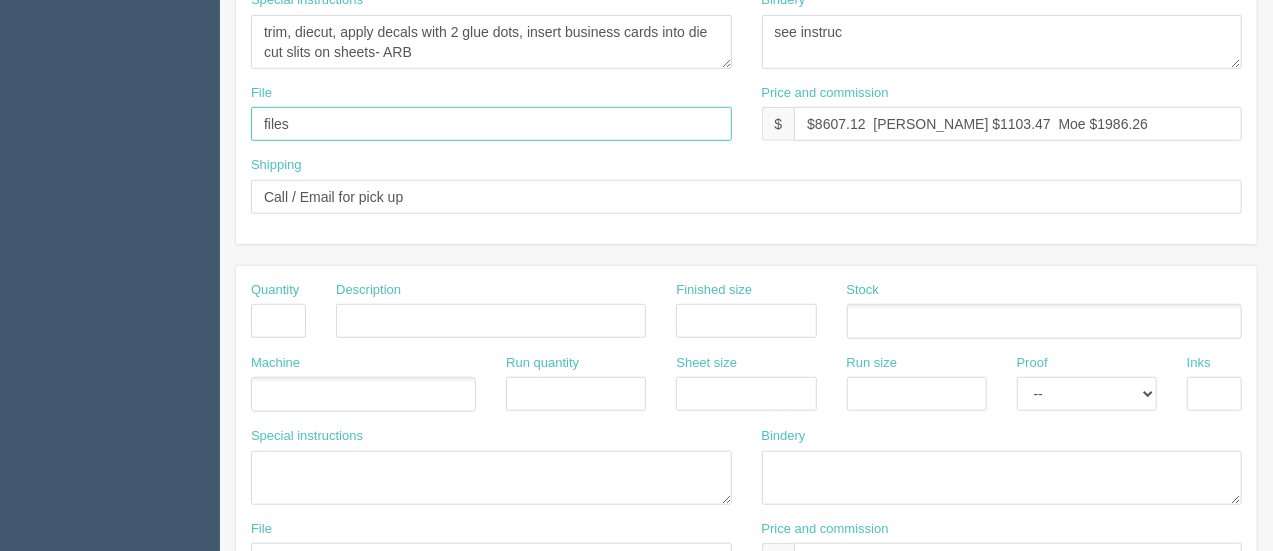 type on "files@allrush.ca." 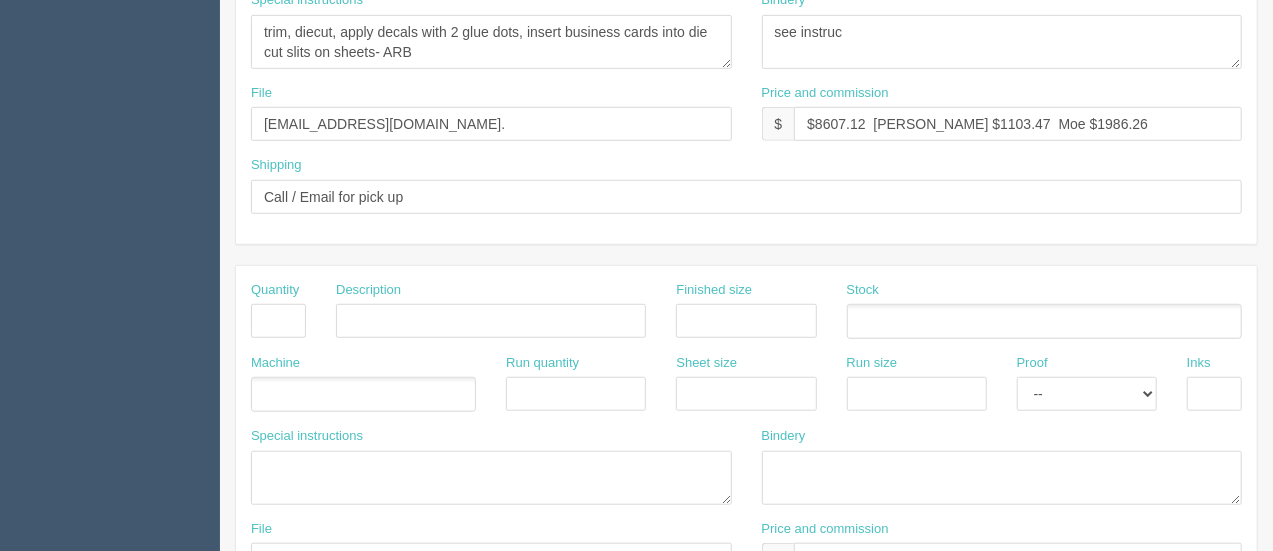 click on "Quantity
2450
Description
Instructional Sheets fro French Decals -VOUS POURRIEZ GAGNER AU CONCOURS LES MEILLEURS PLATS DE BOEUF AU CANADA
Finished size
8.5 x 11
Stock
100# Silk Cover 12x18                           100# Silk Cover 12x18
Machine
Xerox CP1000                           Xerox CP1000
Run quantity
Sheet size
12 x 18" at bounding box center (746, 37) 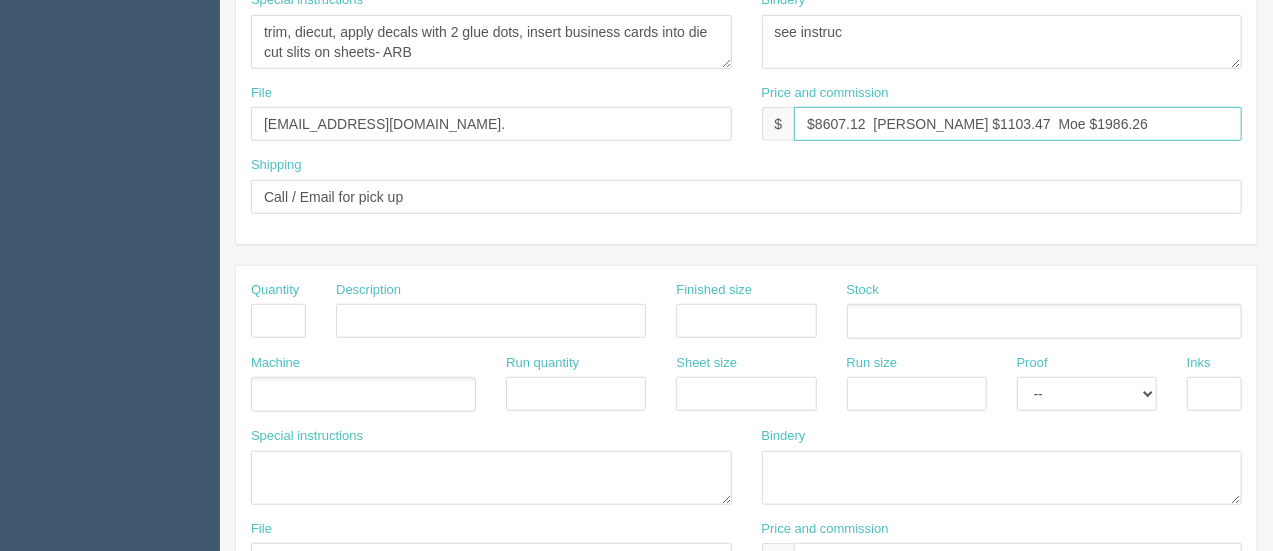 drag, startPoint x: 864, startPoint y: 117, endPoint x: 814, endPoint y: 117, distance: 50 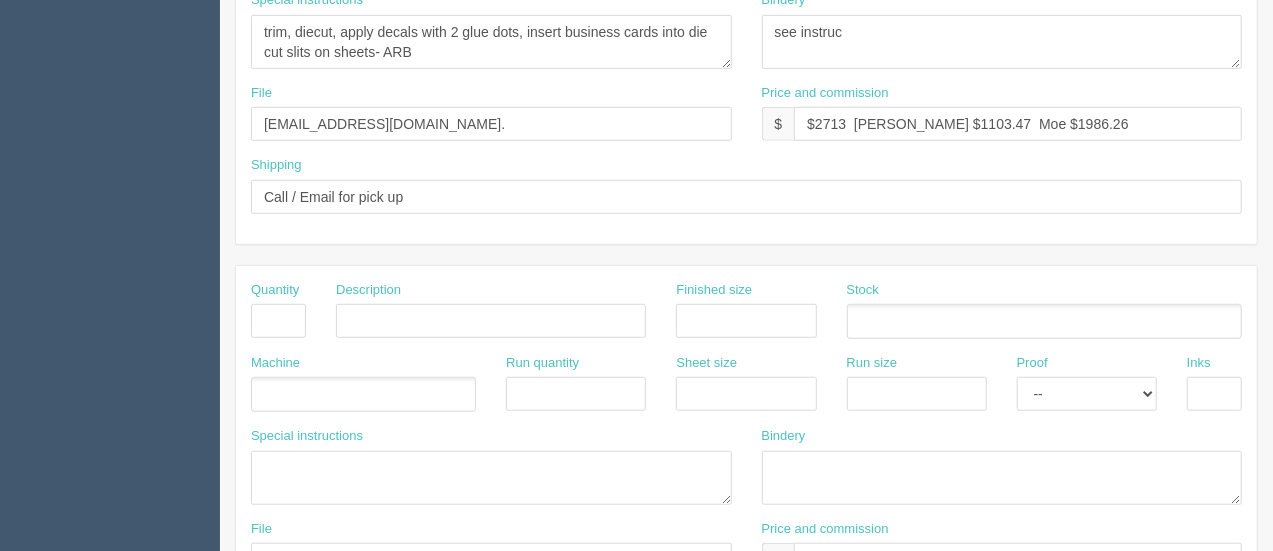 click on "Quantity
2450
Description
Instructional Sheets fro French Decals -VOUS POURRIEZ GAGNER AU CONCOURS LES MEILLEURS PLATS DE BOEUF AU CANADA
Finished size
8.5 x 11
Stock
100# Silk Cover 12x18                           100# Silk Cover 12x18
Machine
Xerox CP1000                           Xerox CP1000
Run quantity
Sheet size --" at bounding box center [746, 473] 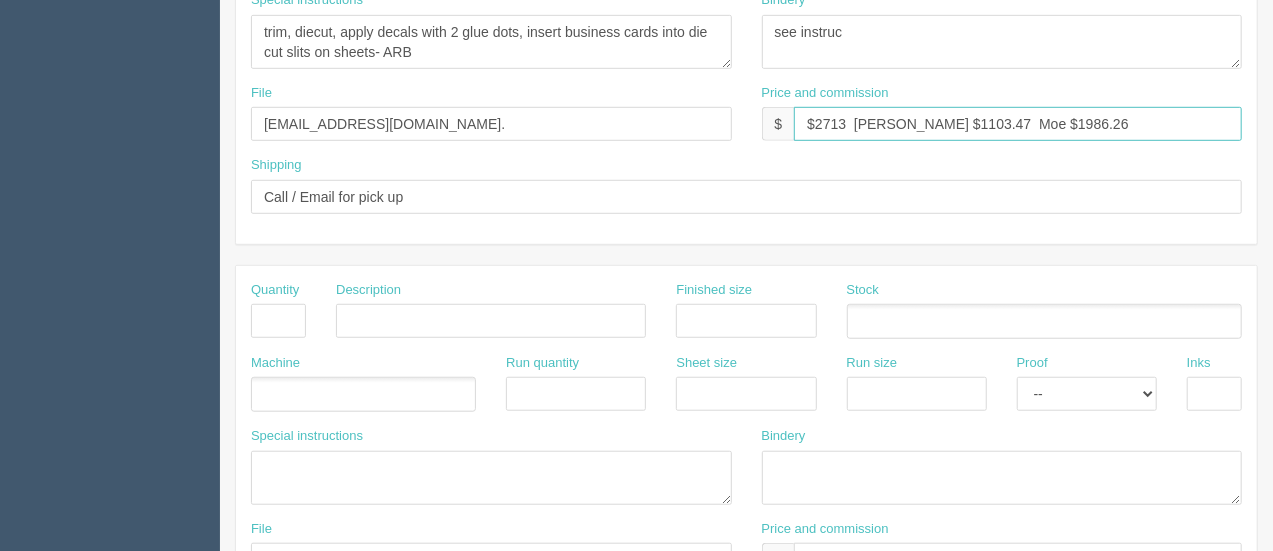 click on "$2713  Arif $1103.47  Moe $1986.26" at bounding box center (1018, 124) 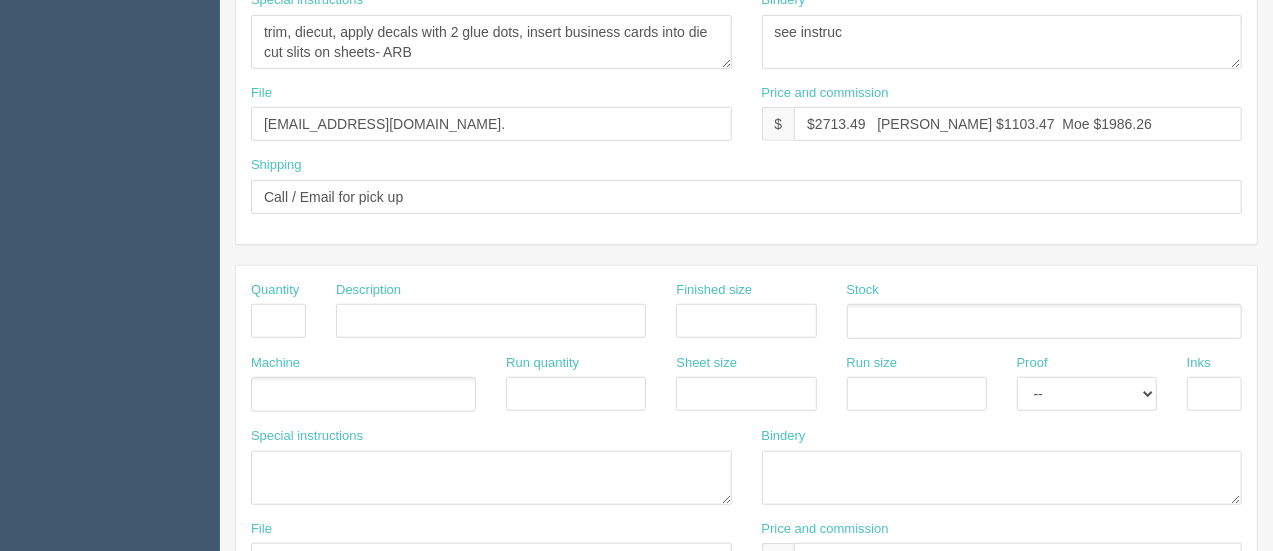 click at bounding box center (1044, 321) 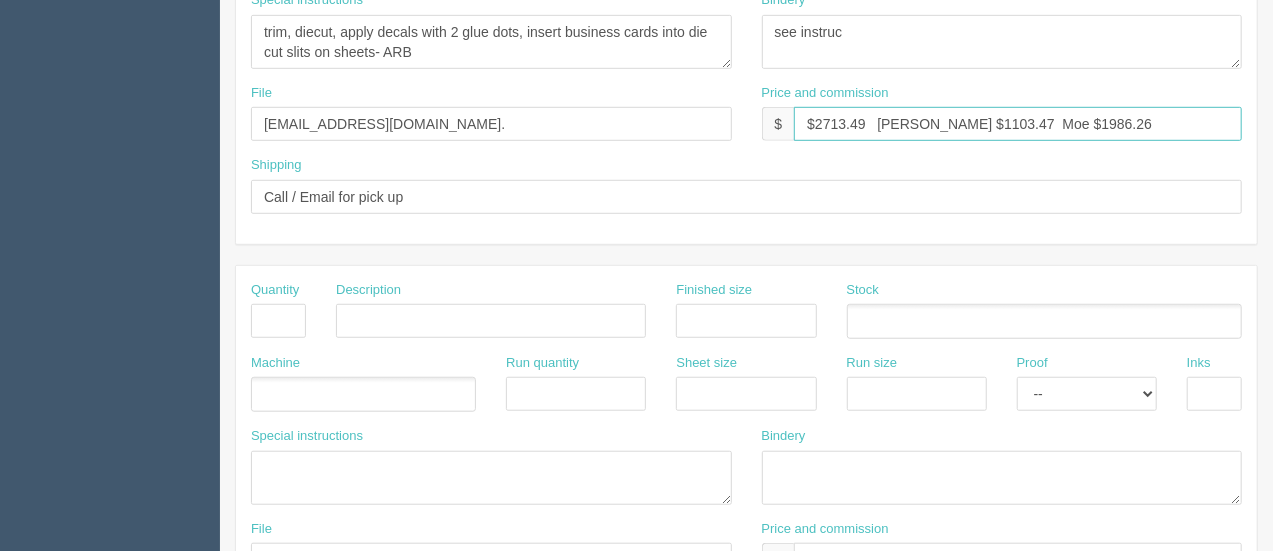 click on "$2713.49   Arif $1103.47  Moe $1986.26" at bounding box center (1018, 124) 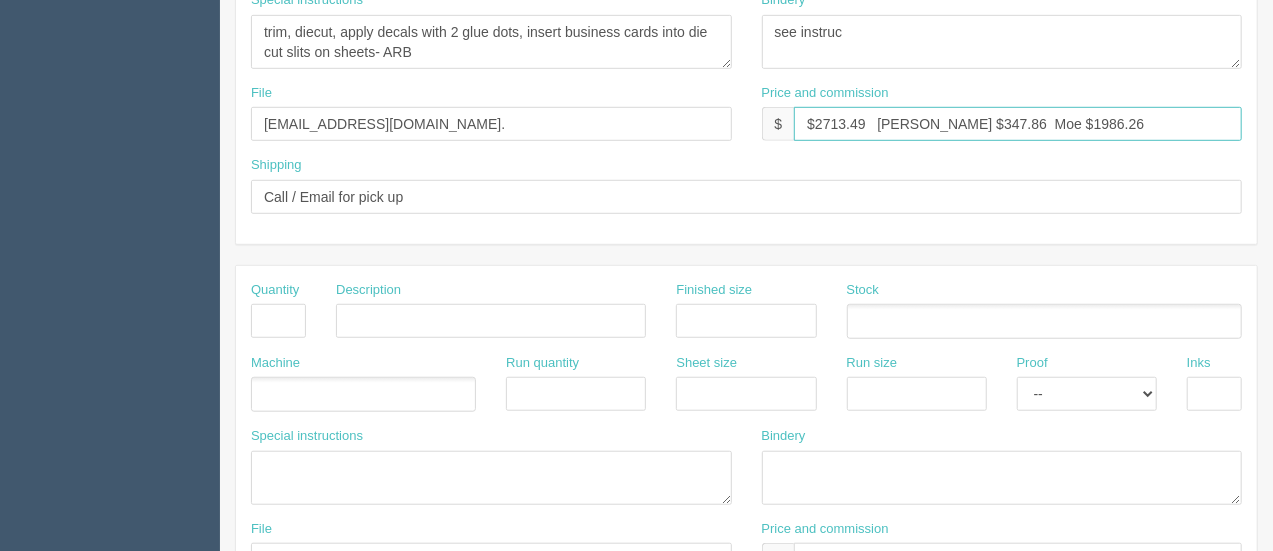 click on "$2713.49   Arif $347.86  Moe $1986.26" at bounding box center [1018, 124] 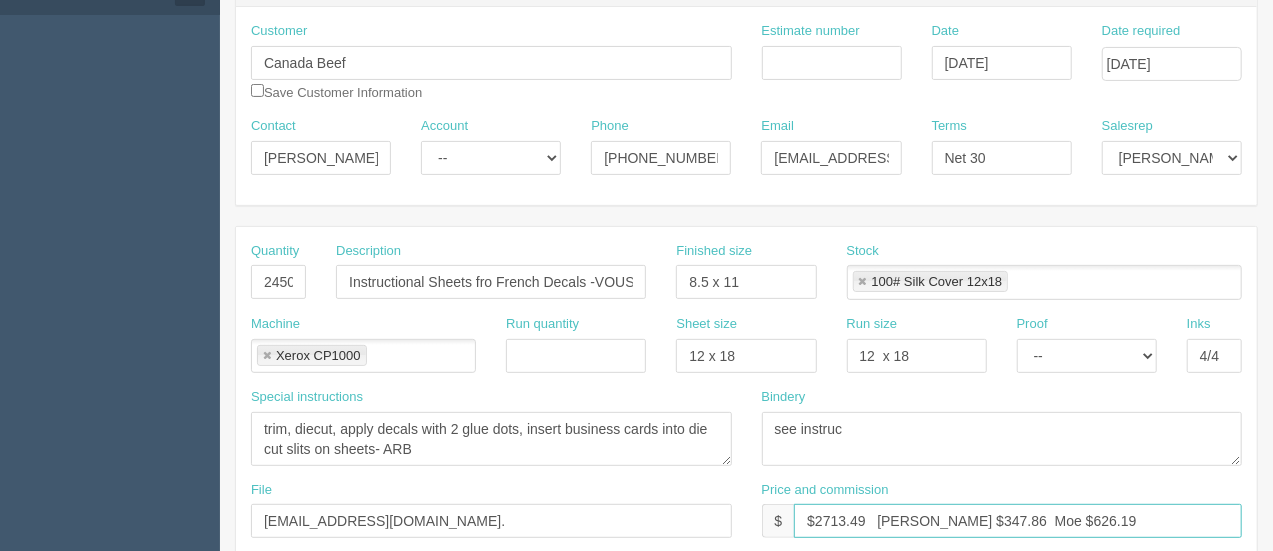 scroll, scrollTop: 181, scrollLeft: 0, axis: vertical 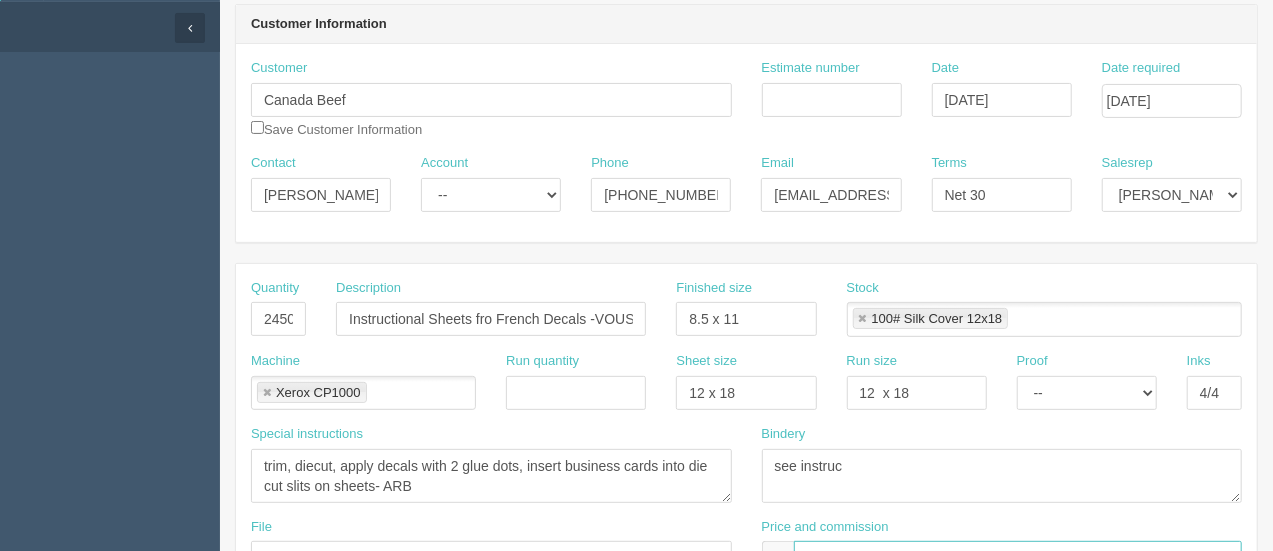 type on "$2713.49   Arif $347.86  Moe $626.19" 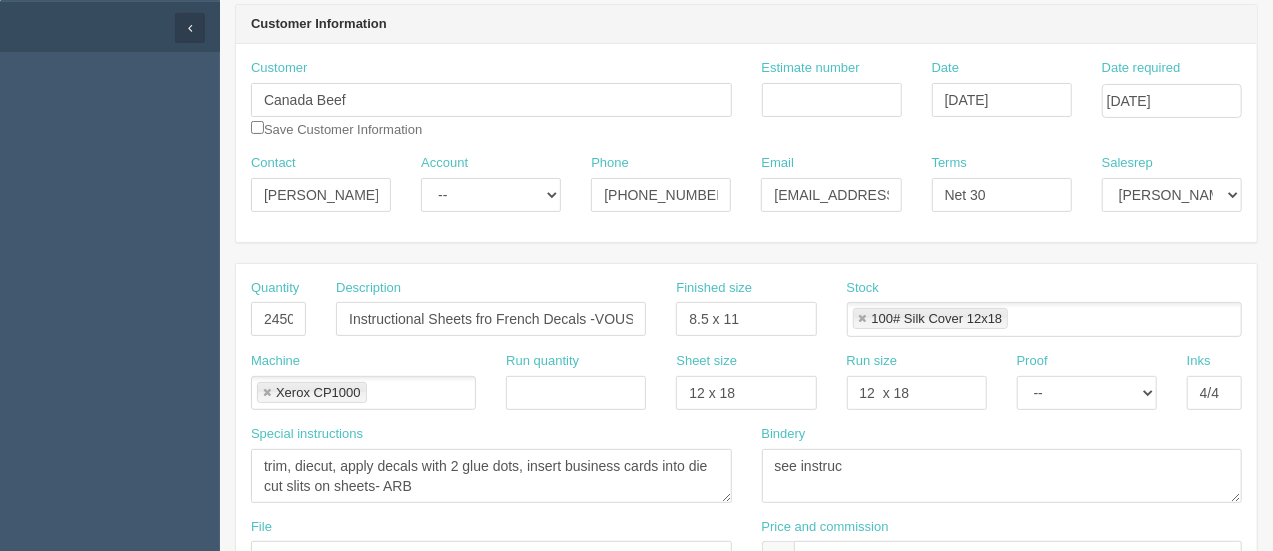 click on "Dockets
Estimates
Customers" at bounding box center (110, 752) 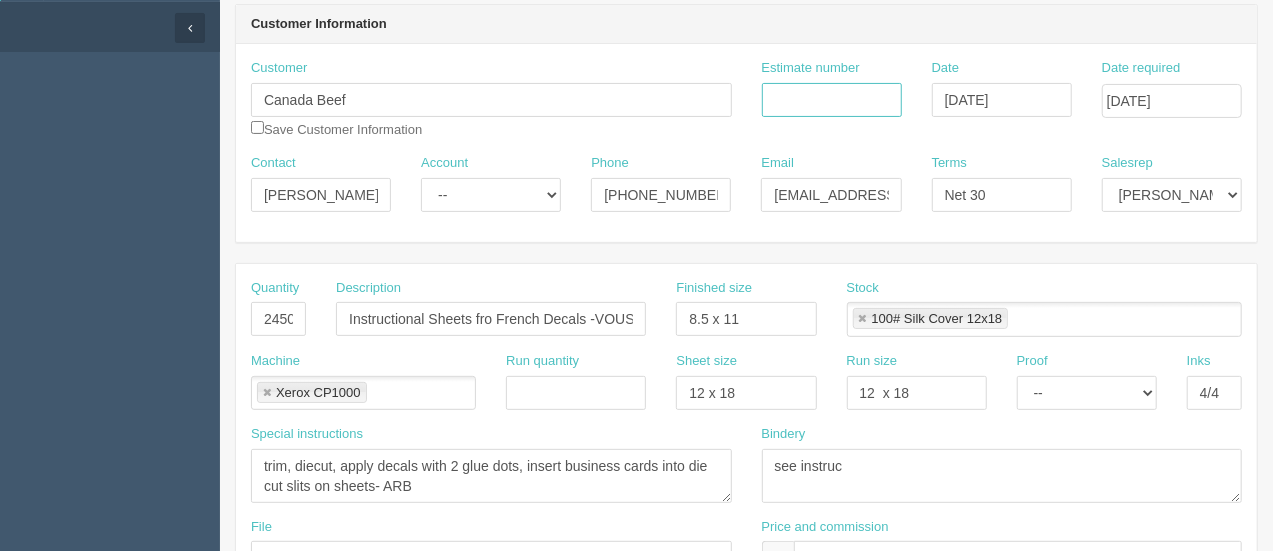 click on "Estimate number" at bounding box center (832, 100) 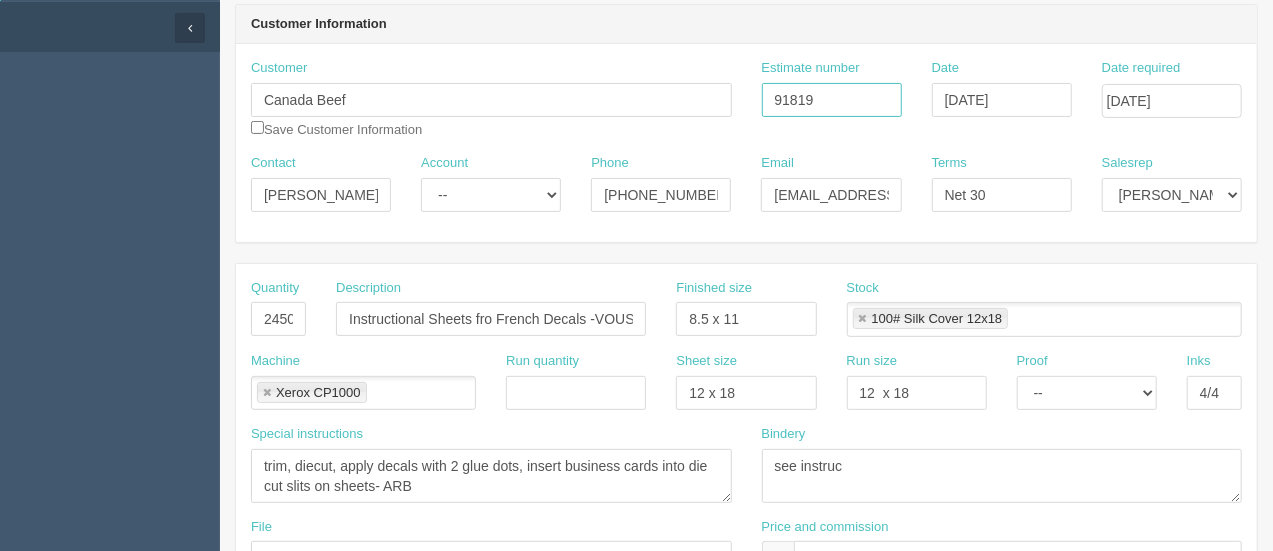 scroll, scrollTop: 0, scrollLeft: 0, axis: both 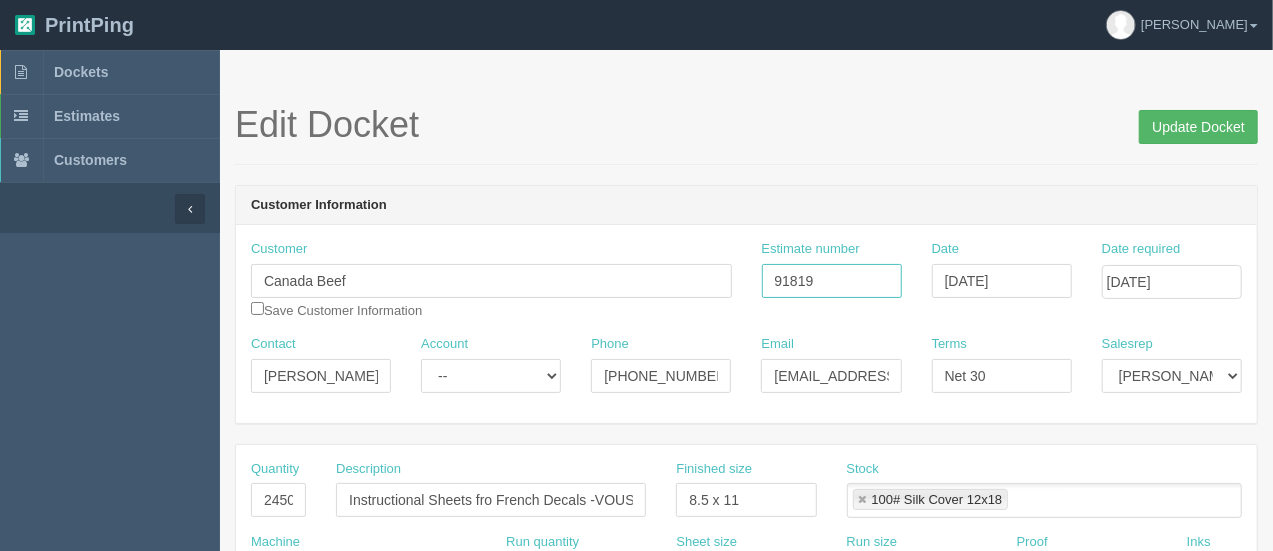 type on "91819" 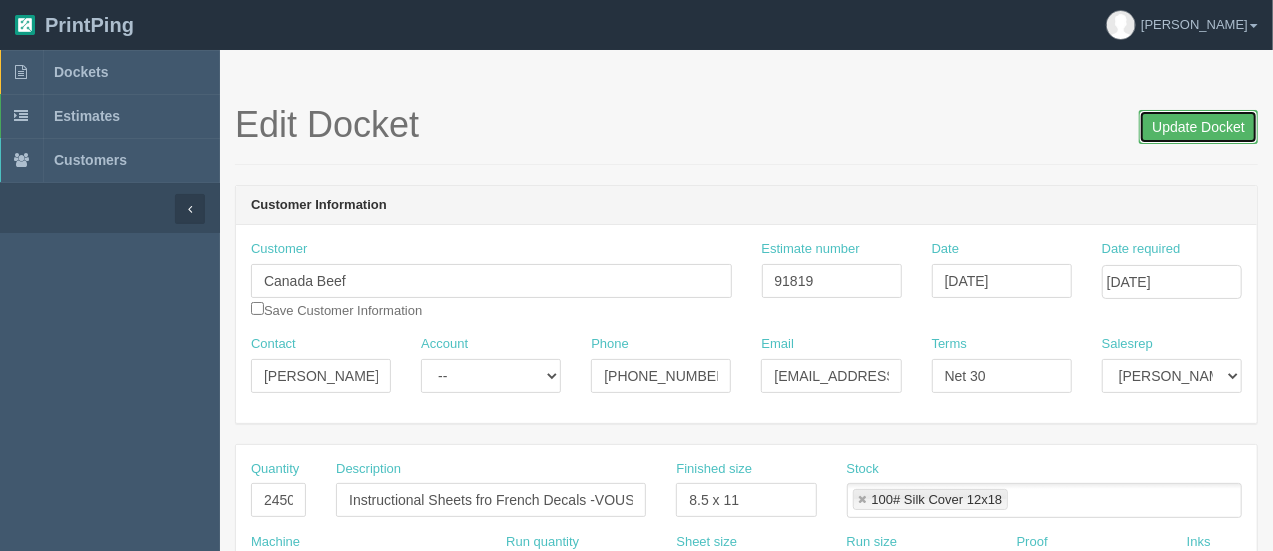 click on "Update Docket" at bounding box center [1198, 127] 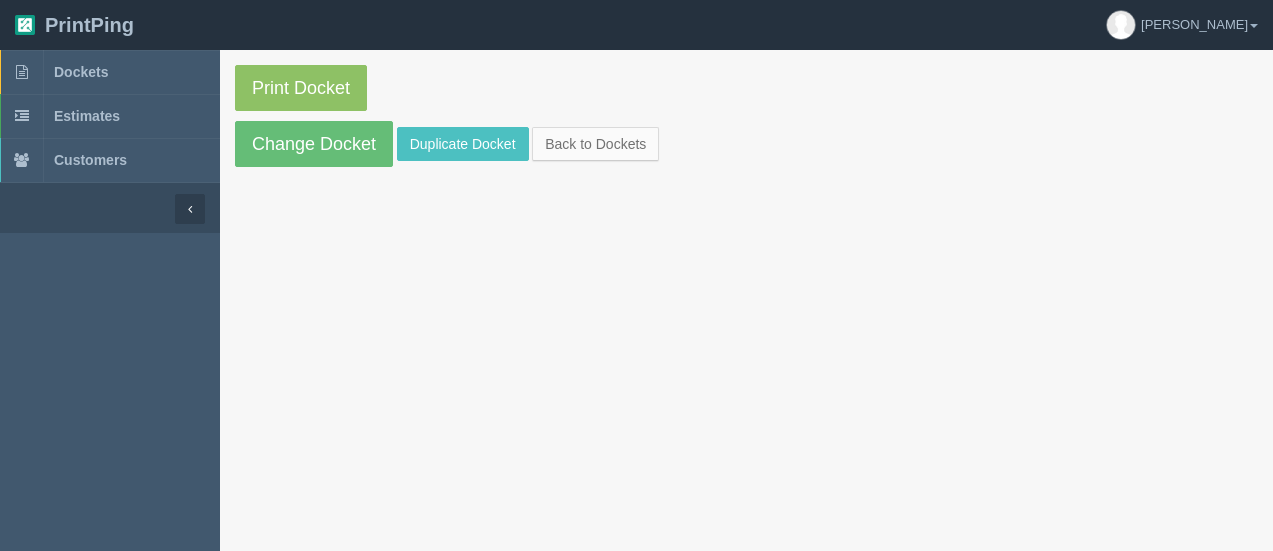 scroll, scrollTop: 0, scrollLeft: 0, axis: both 